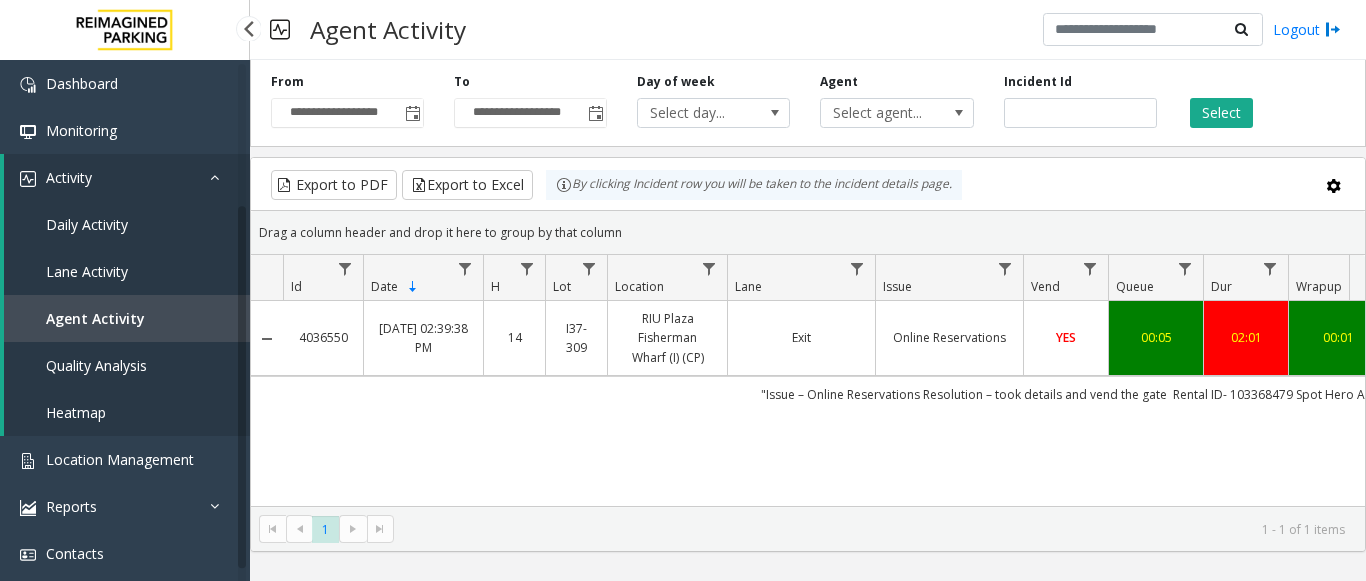 scroll, scrollTop: 0, scrollLeft: 0, axis: both 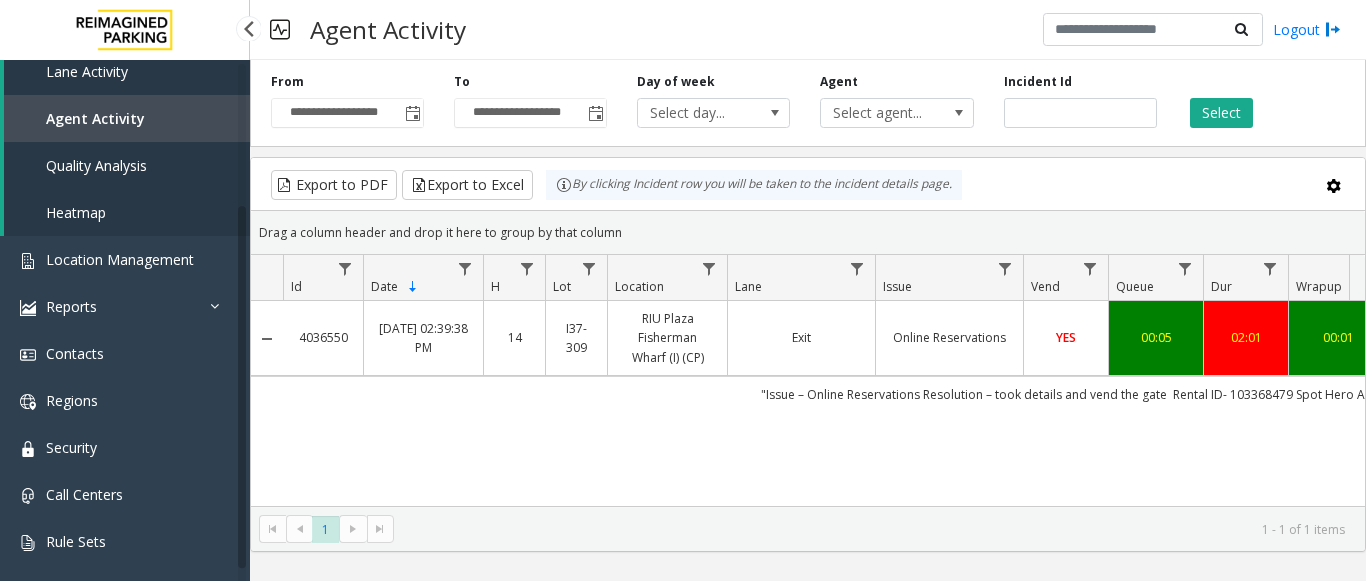 click on "Agent Activity" at bounding box center (95, 118) 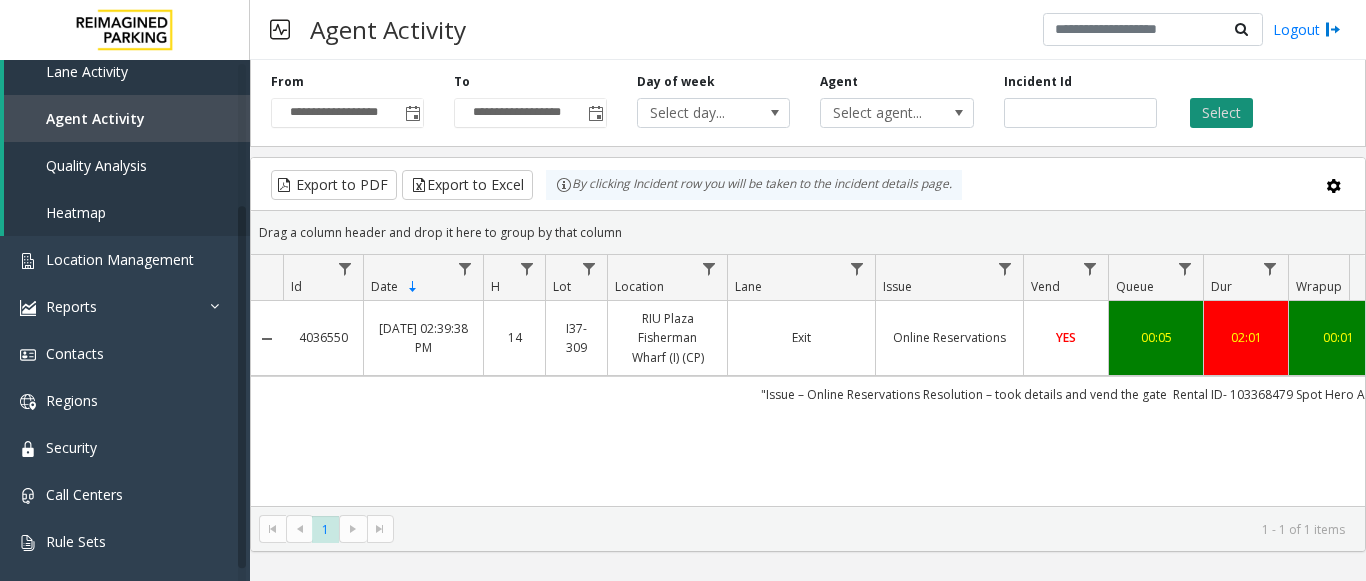 click on "Select" 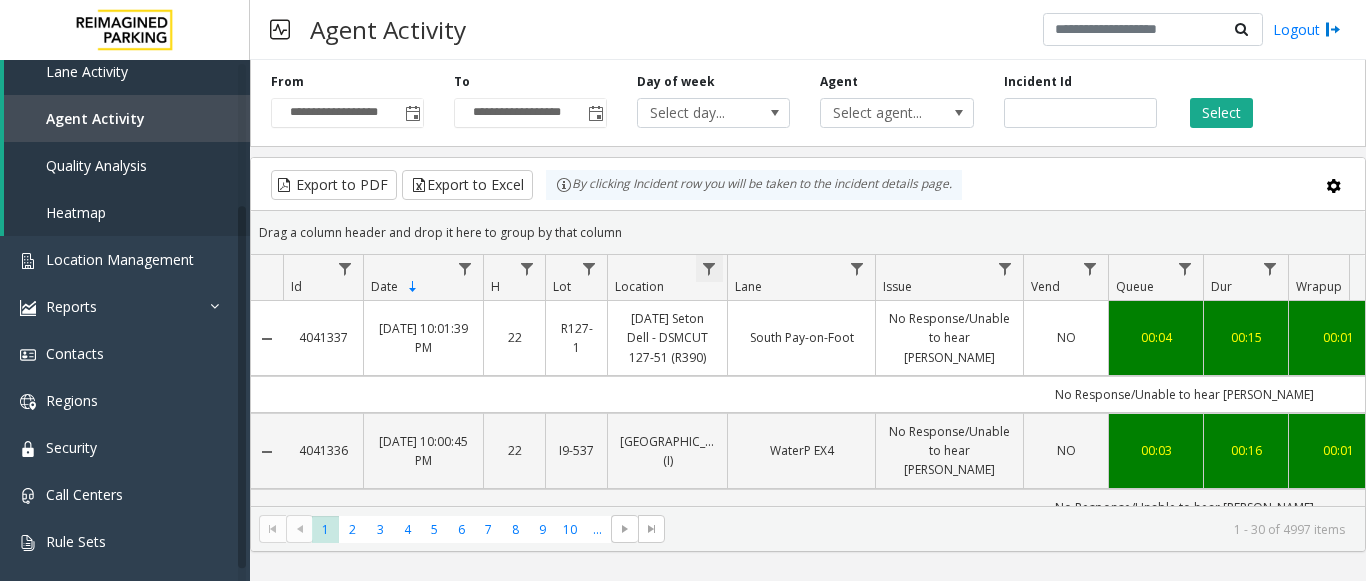 click 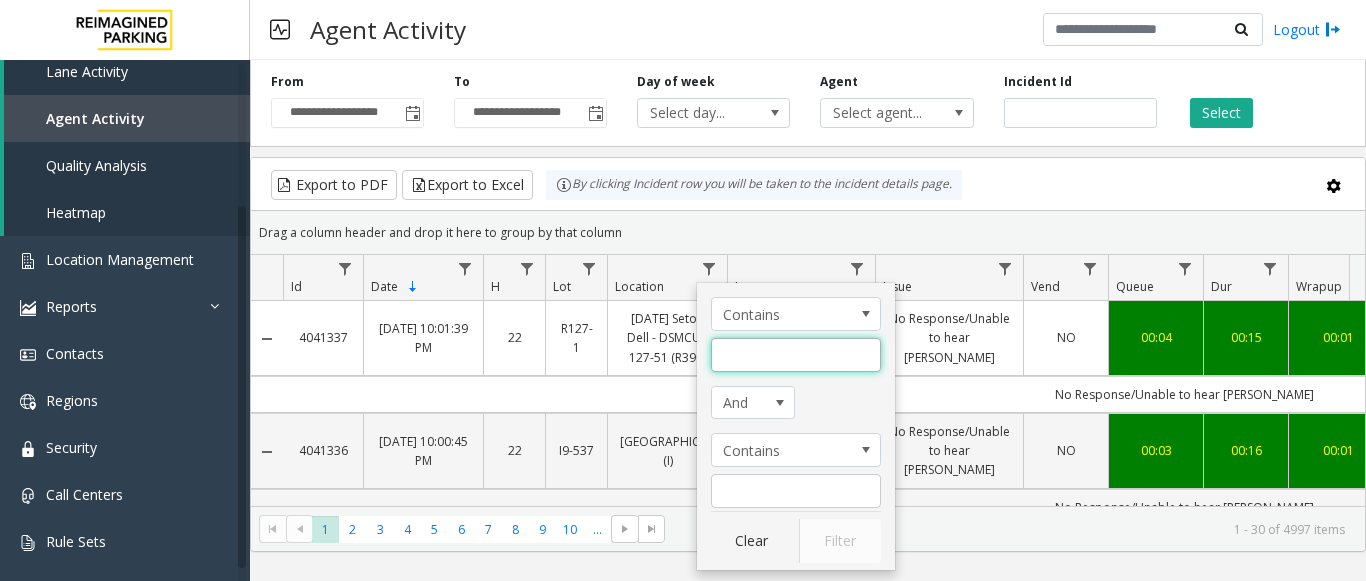 click 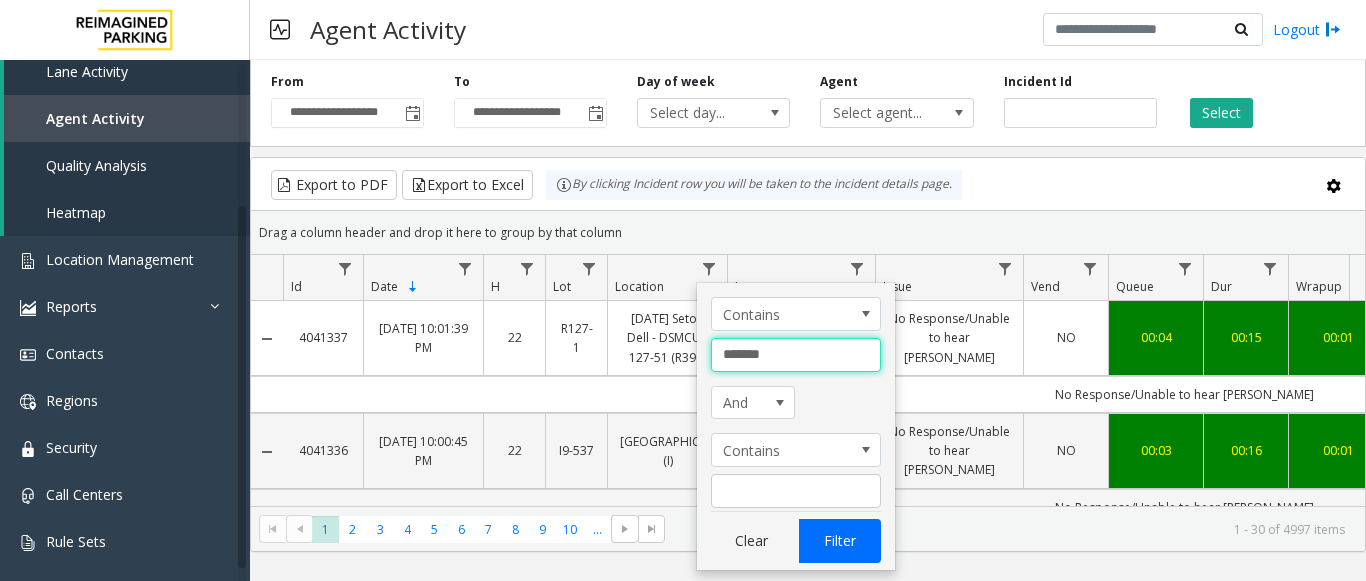 type on "*******" 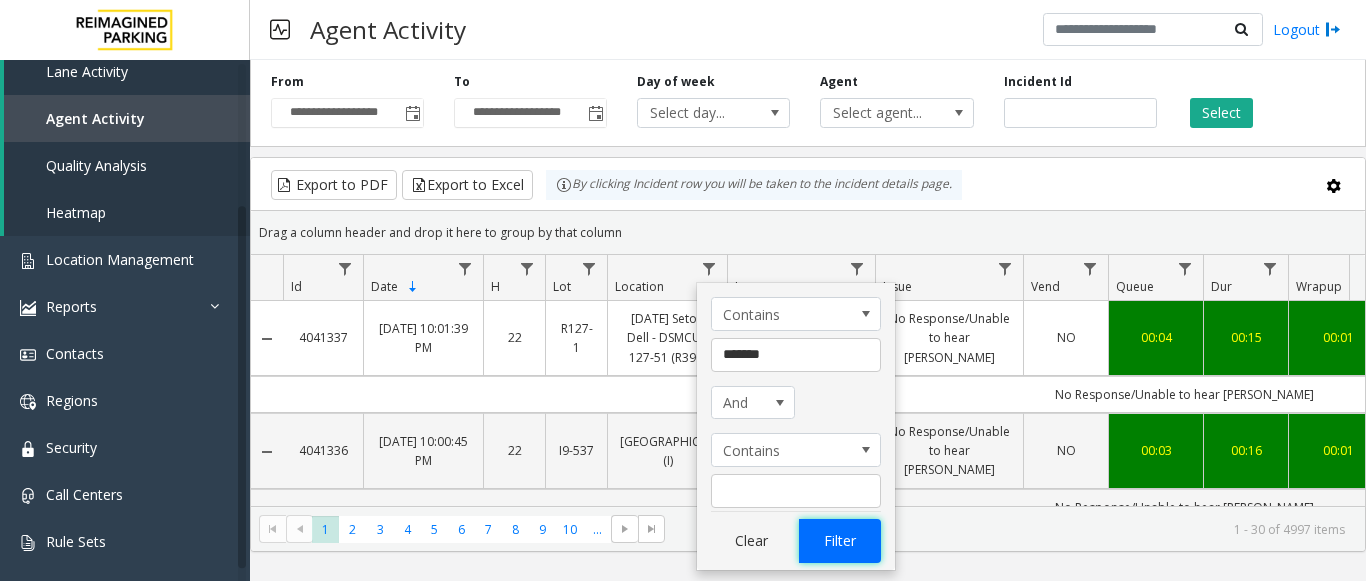 click on "Filter" 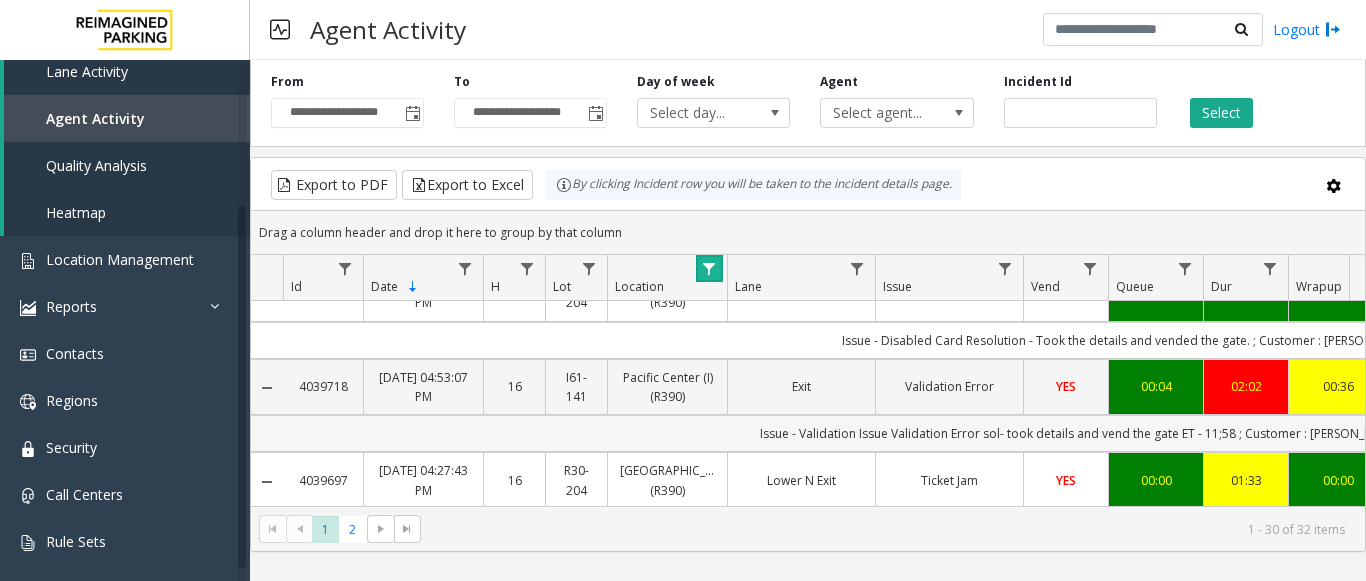 scroll, scrollTop: 0, scrollLeft: 0, axis: both 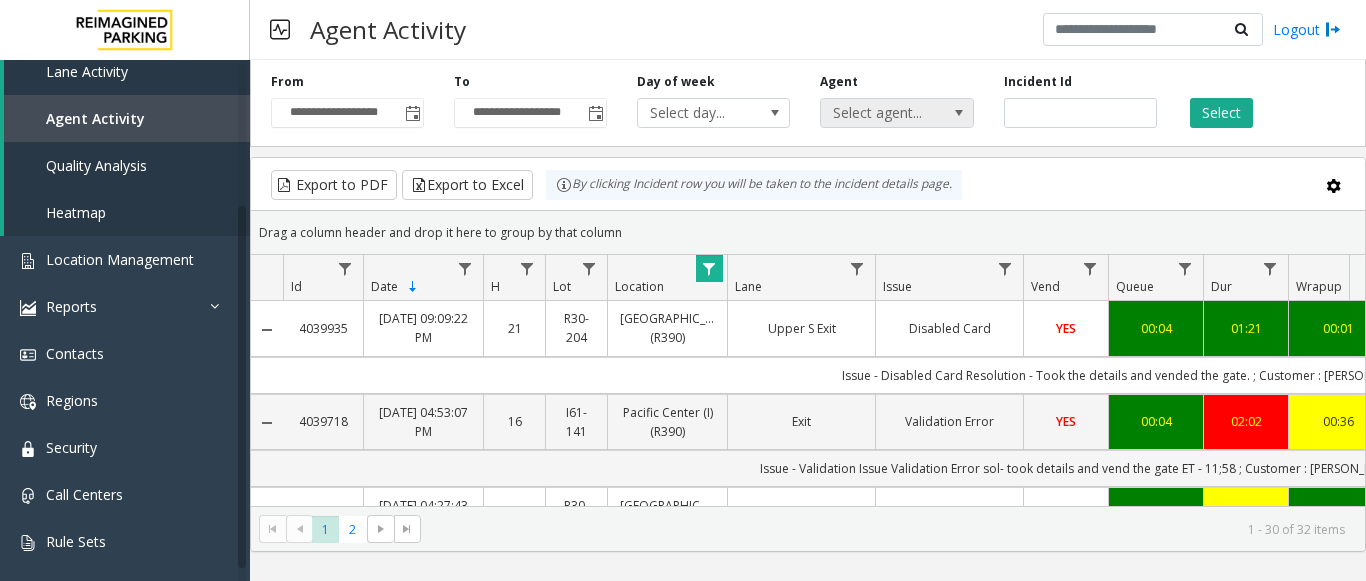 click on "Select agent..." at bounding box center (881, 113) 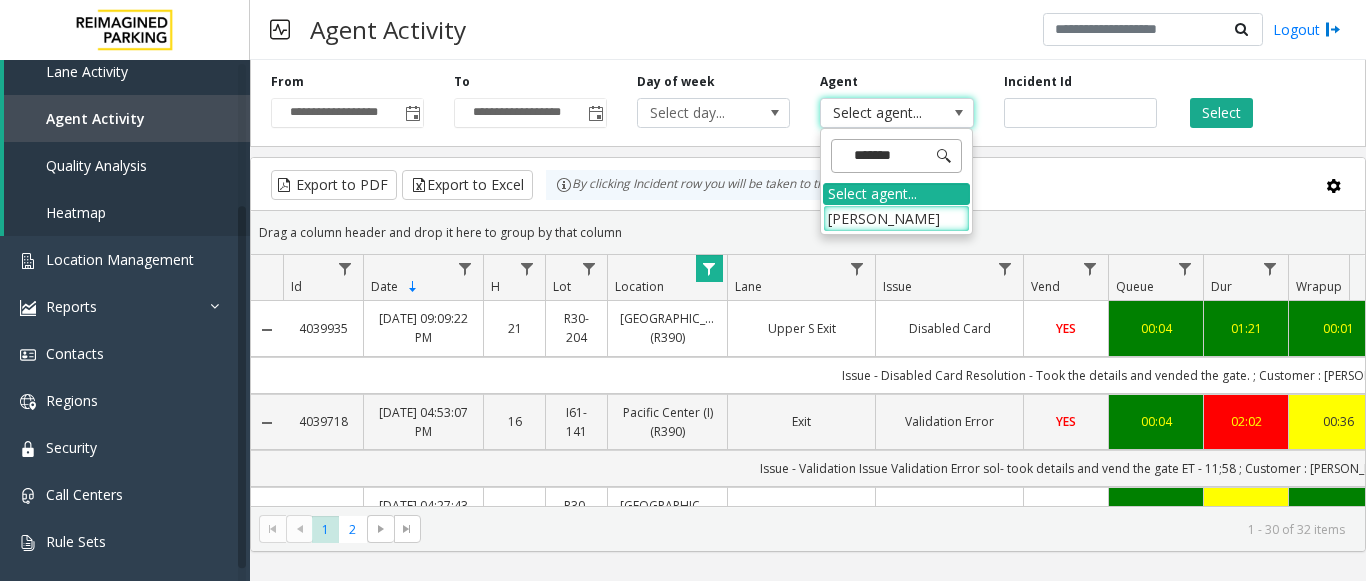 type on "********" 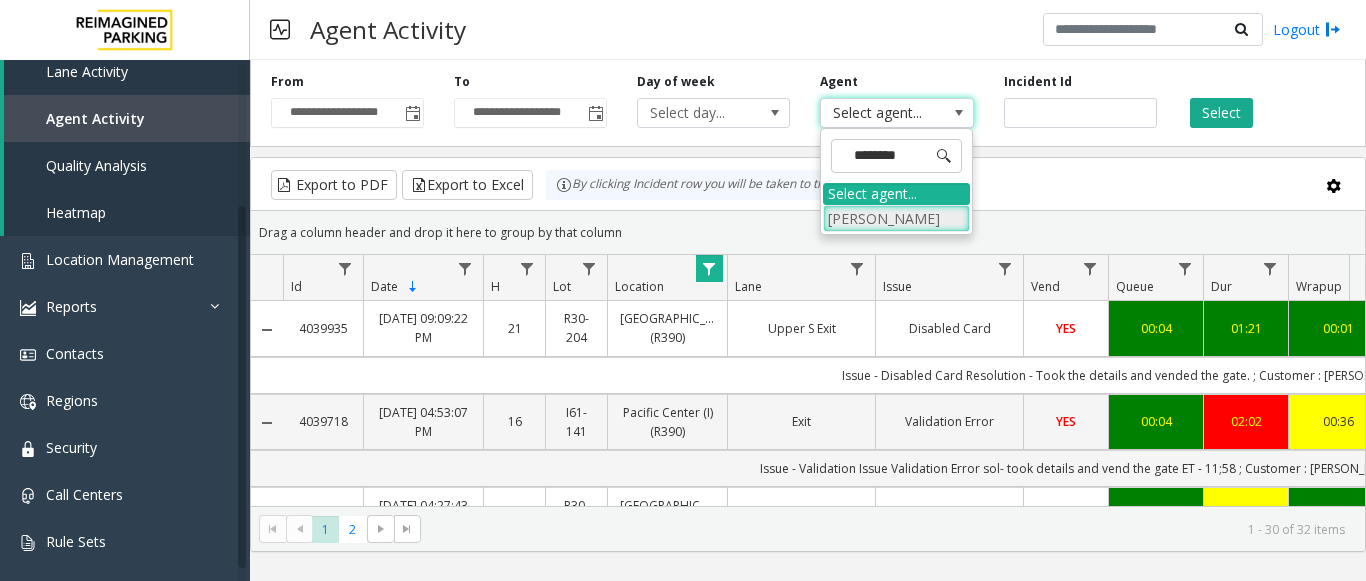 click on "[PERSON_NAME]" at bounding box center (896, 218) 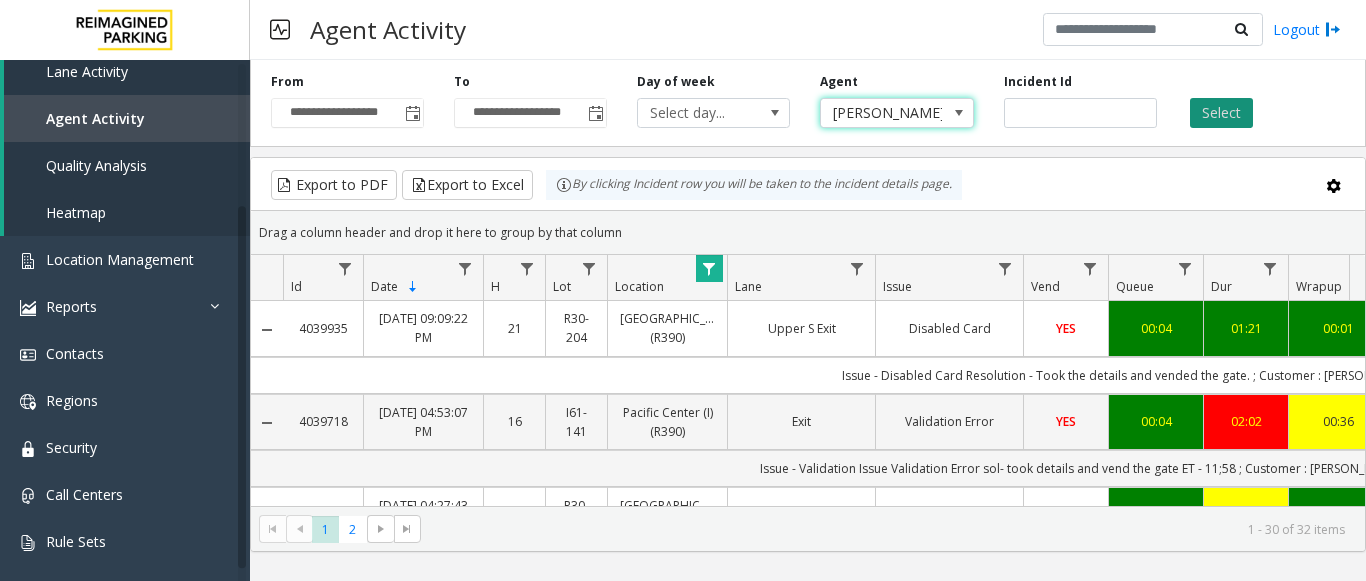 click on "Select" 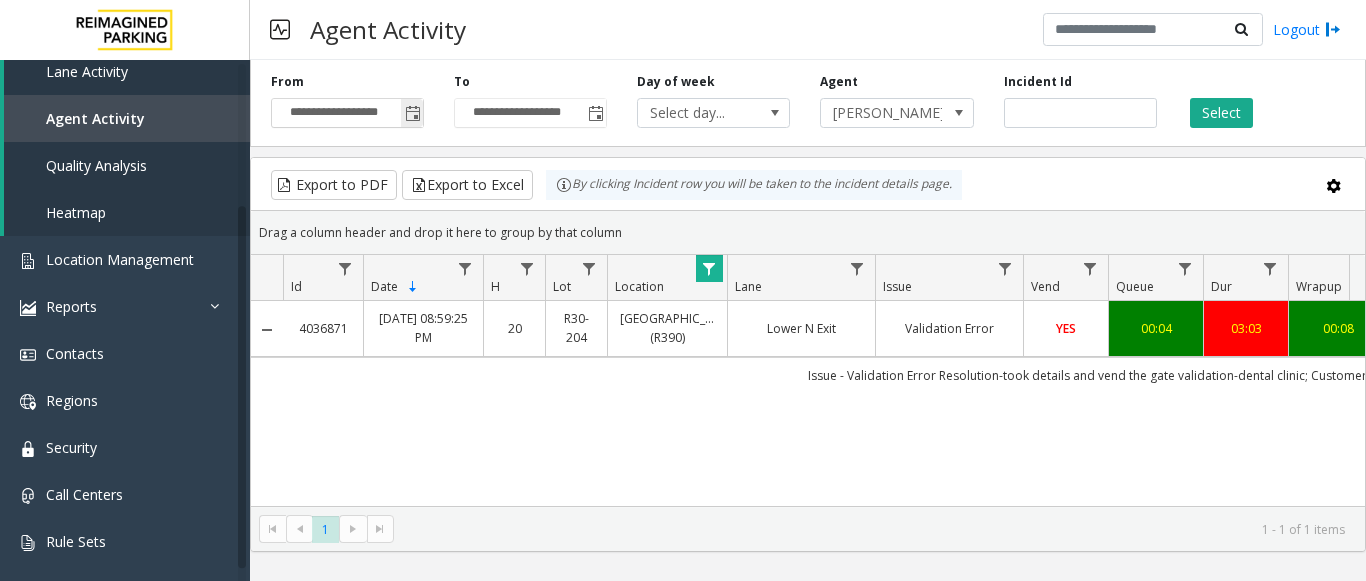 click 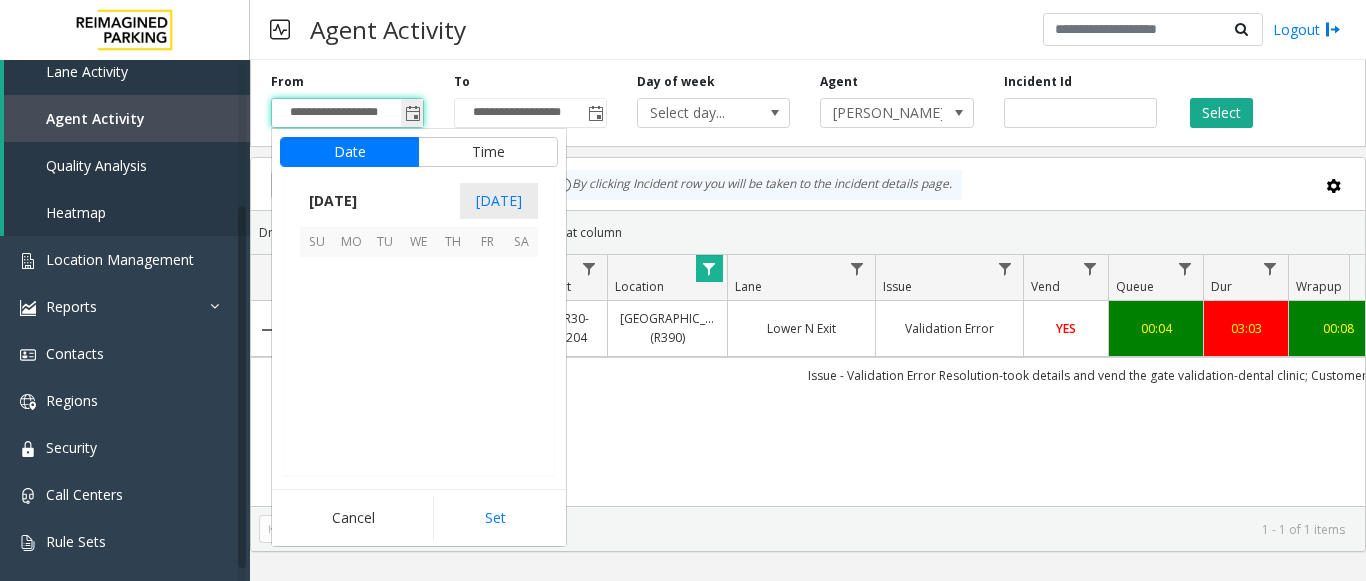 scroll, scrollTop: 358428, scrollLeft: 0, axis: vertical 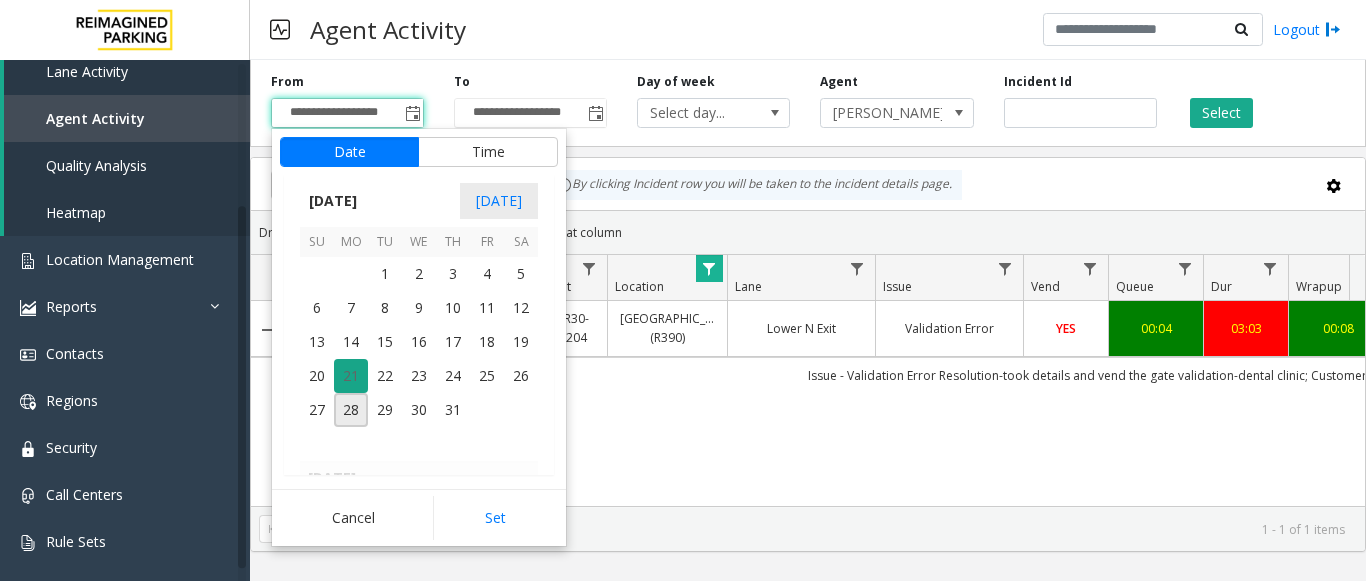 click on "21" at bounding box center (351, 376) 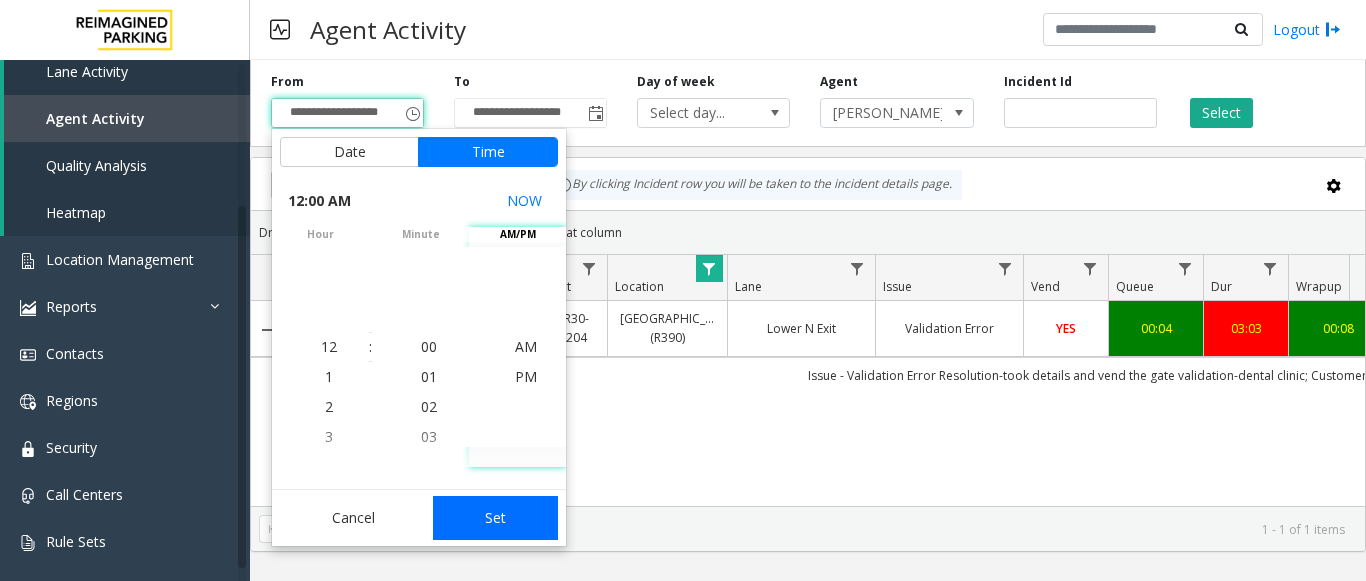 click on "Set" 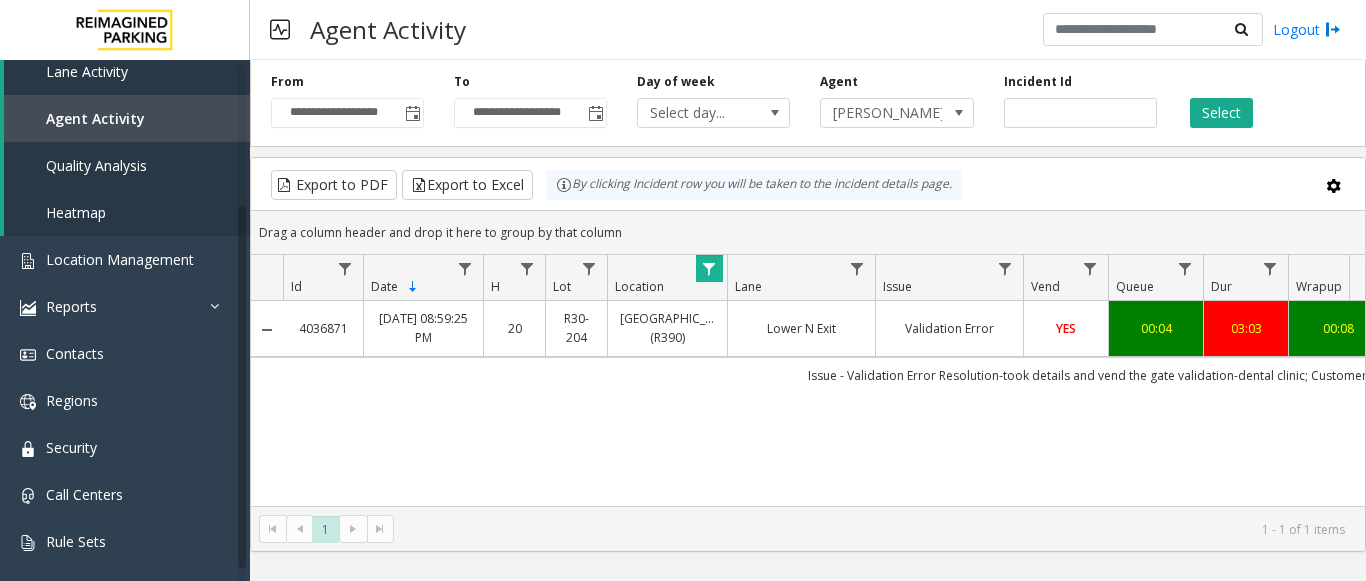 drag, startPoint x: 936, startPoint y: 433, endPoint x: 1143, endPoint y: 420, distance: 207.4078 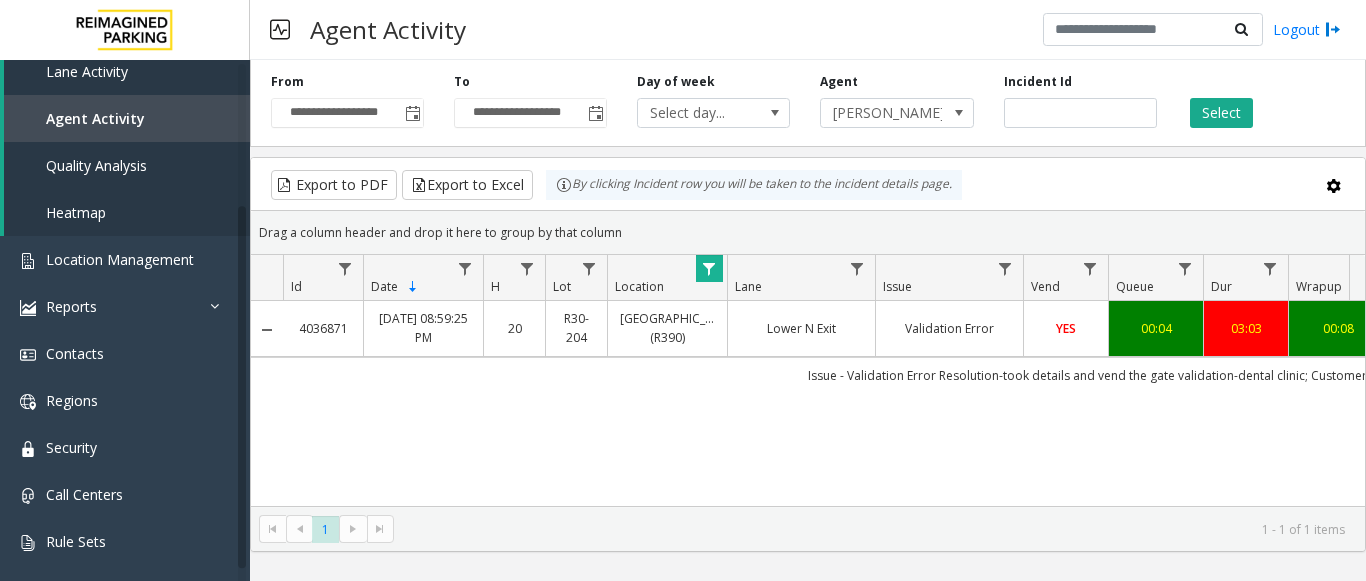 click 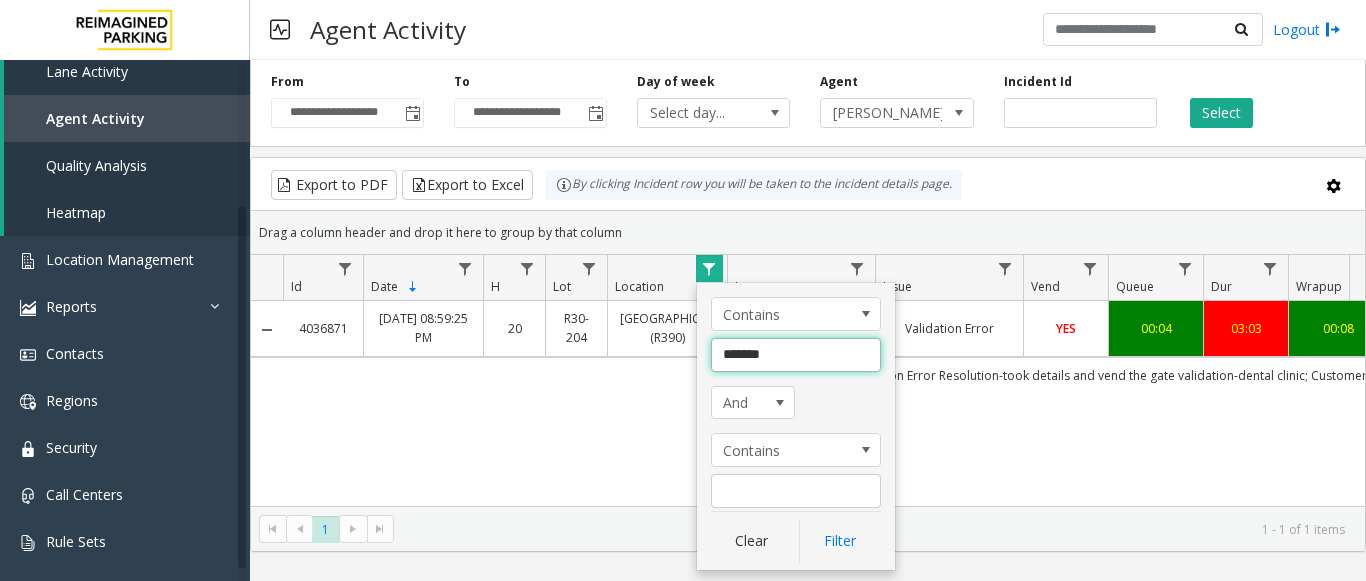 click on "*******" 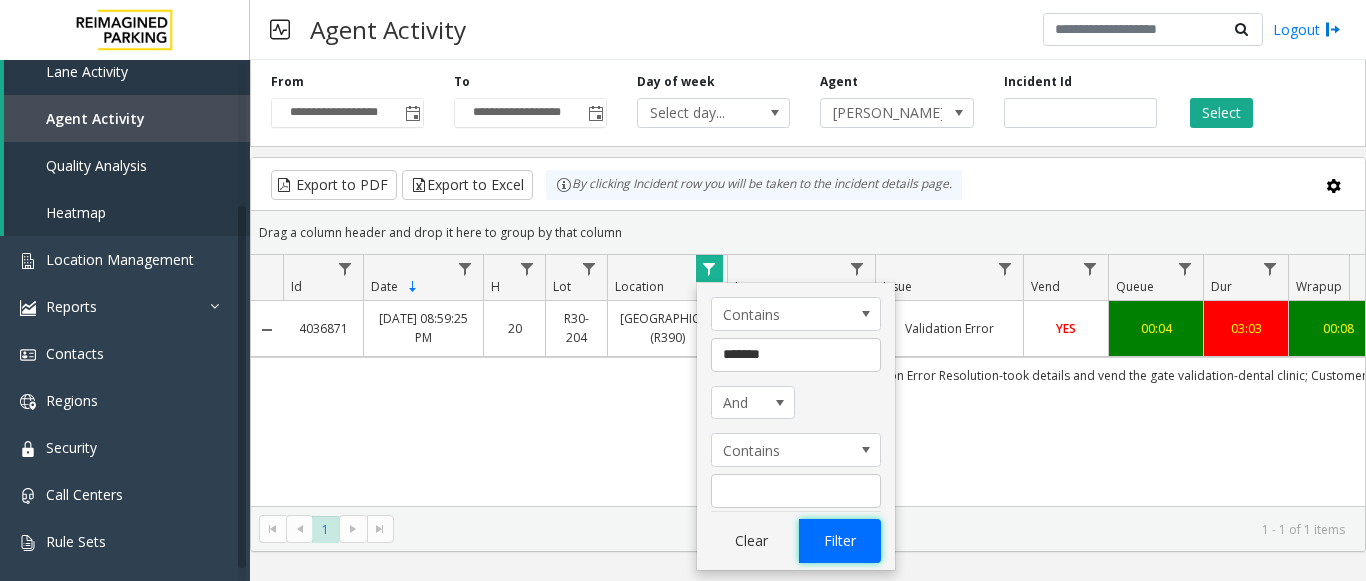 click on "Filter" 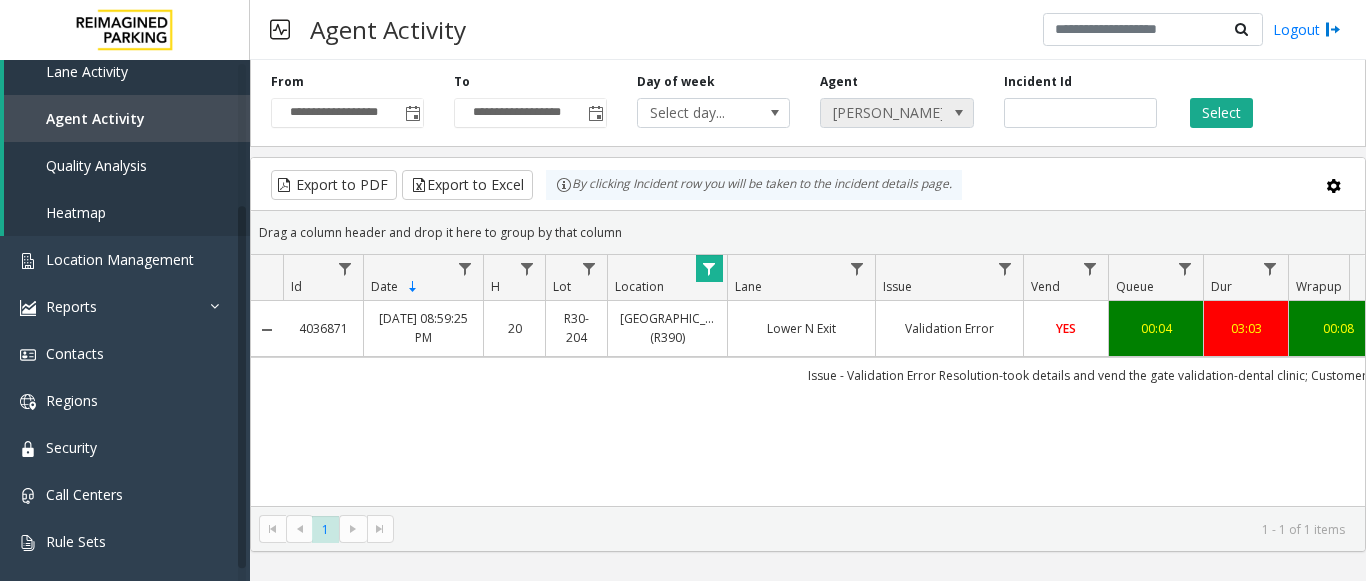 click on "[PERSON_NAME]" at bounding box center [881, 113] 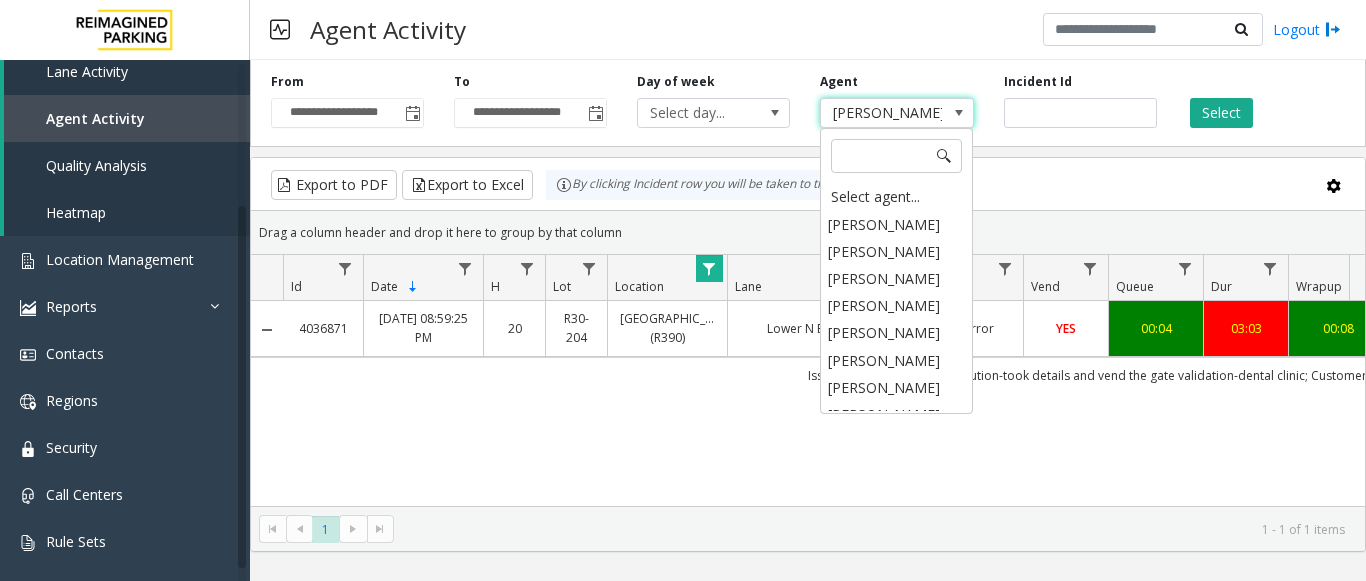 scroll, scrollTop: 10146, scrollLeft: 0, axis: vertical 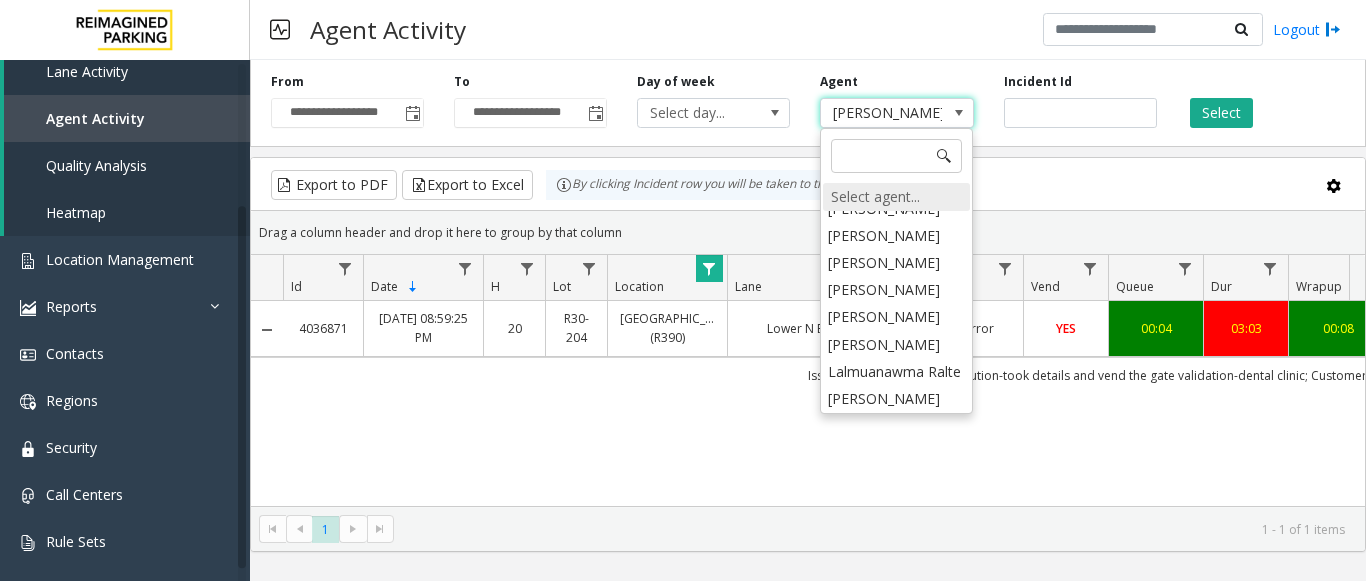 click on "Select agent..." 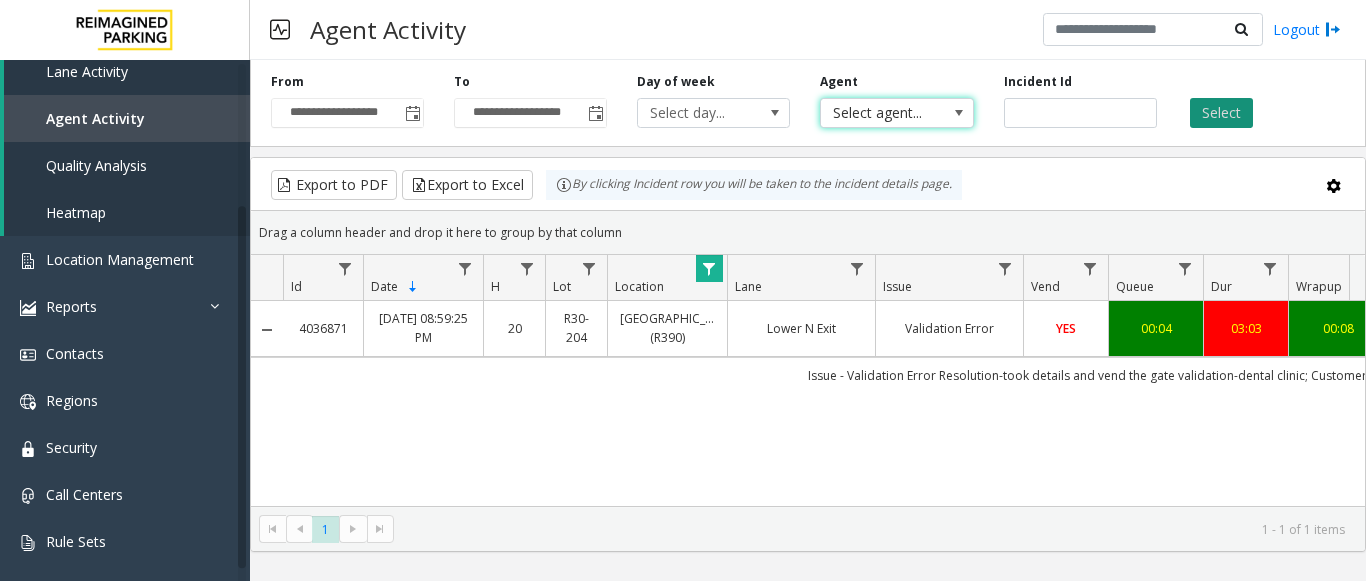 click on "Select" 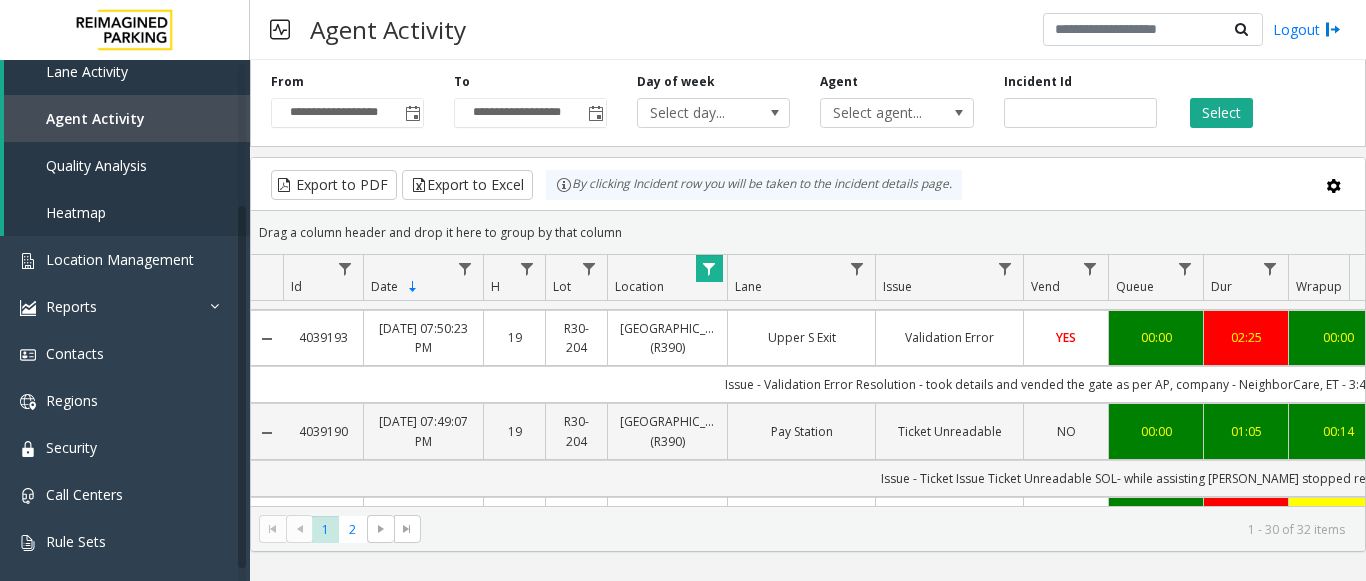 scroll, scrollTop: 1300, scrollLeft: 0, axis: vertical 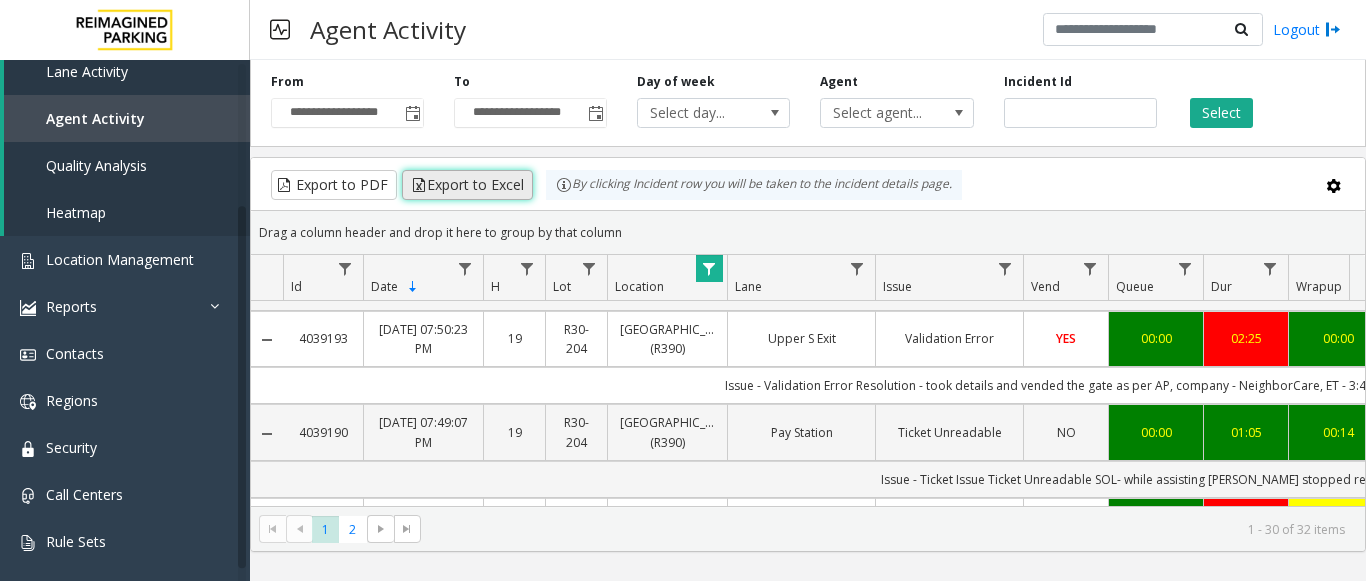 click on "Export to Excel" 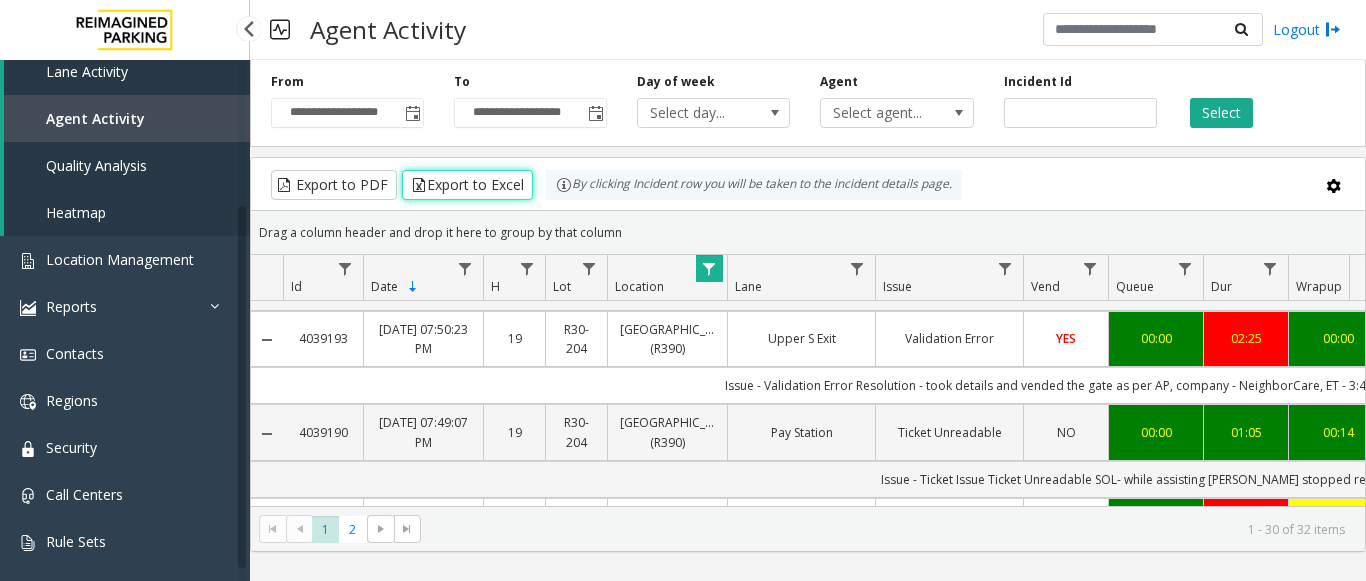 click on "Agent Activity" at bounding box center [95, 118] 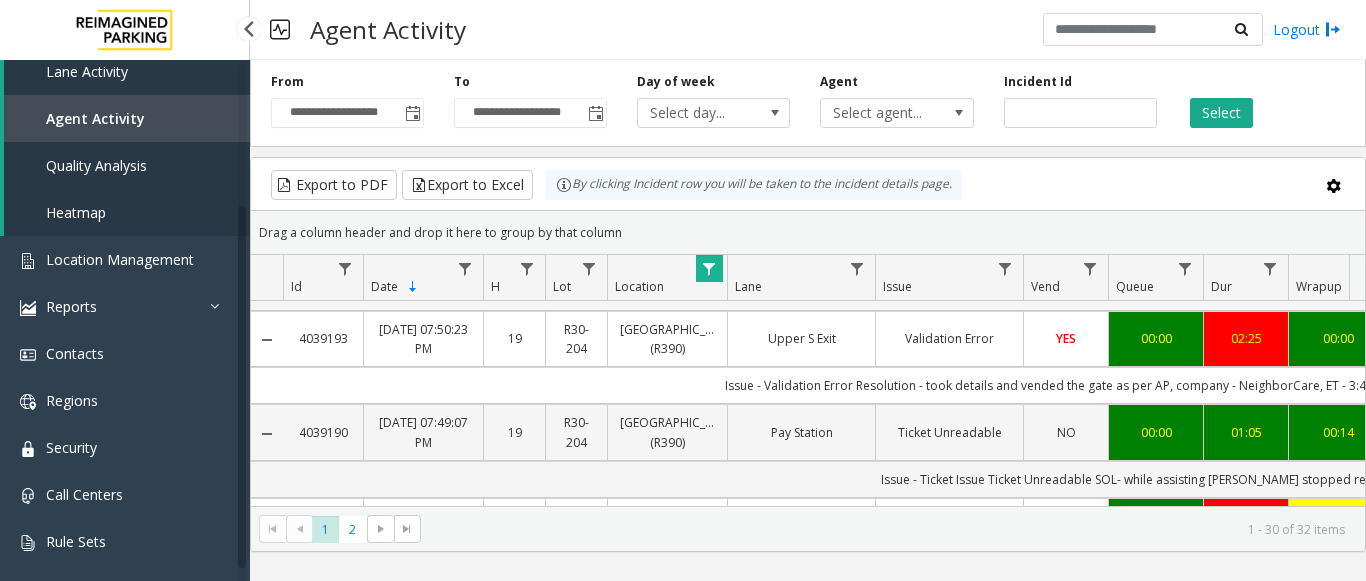 click on "Quality Analysis" at bounding box center (127, 165) 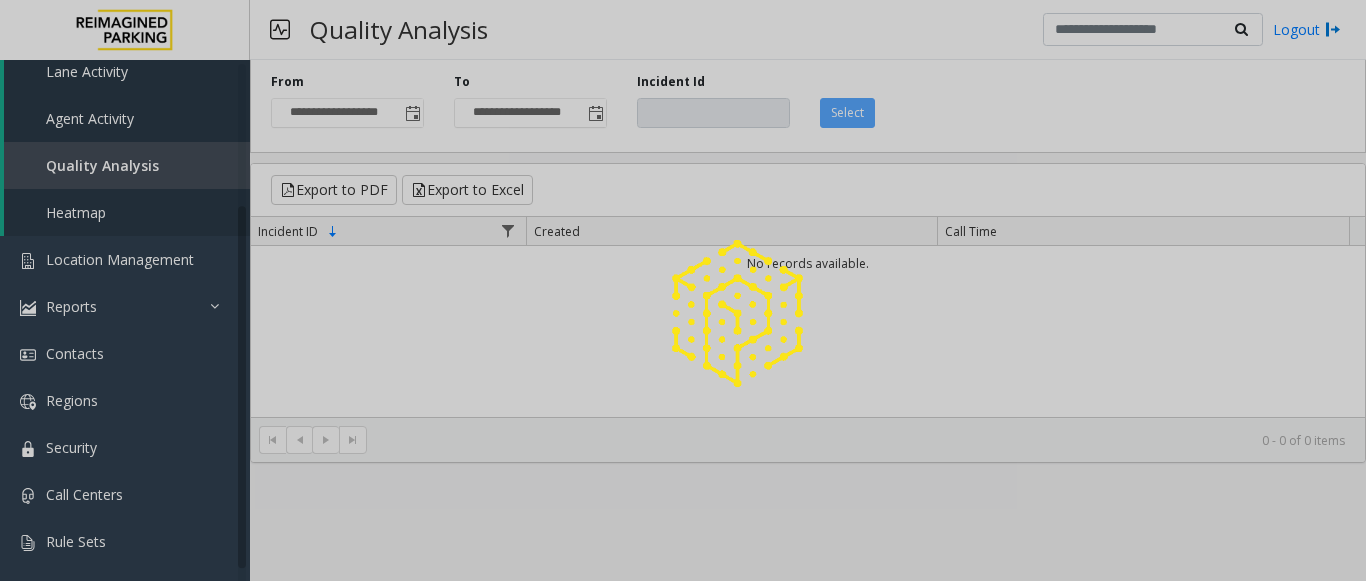 click 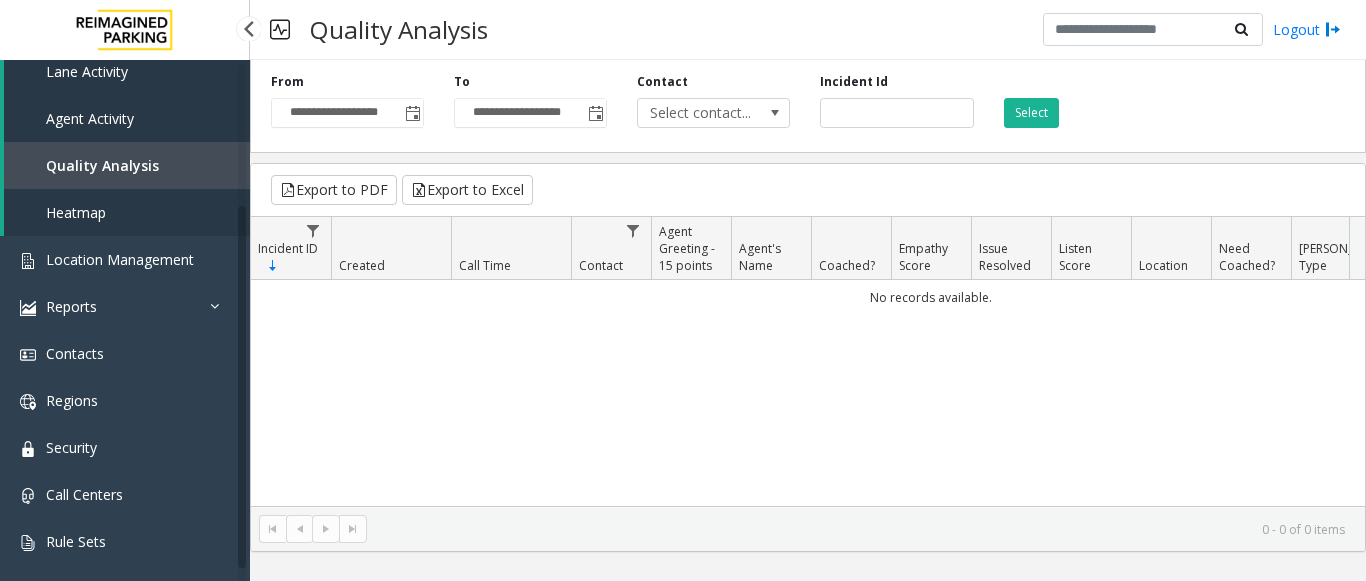 click on "Agent Activity" at bounding box center (90, 118) 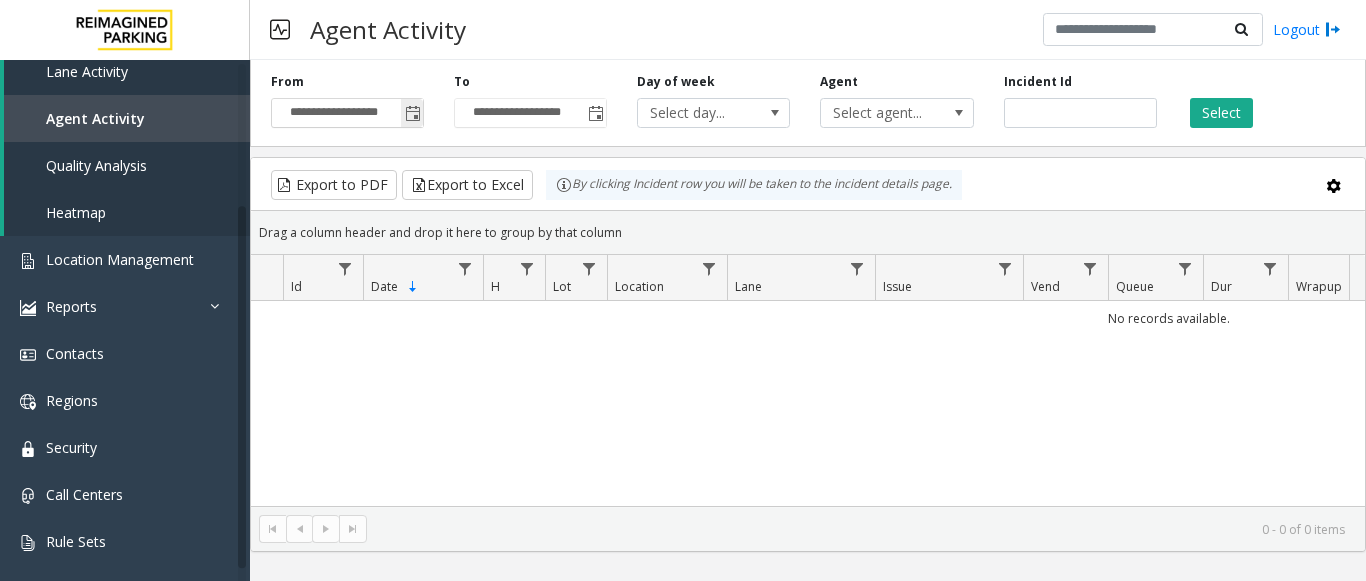 click 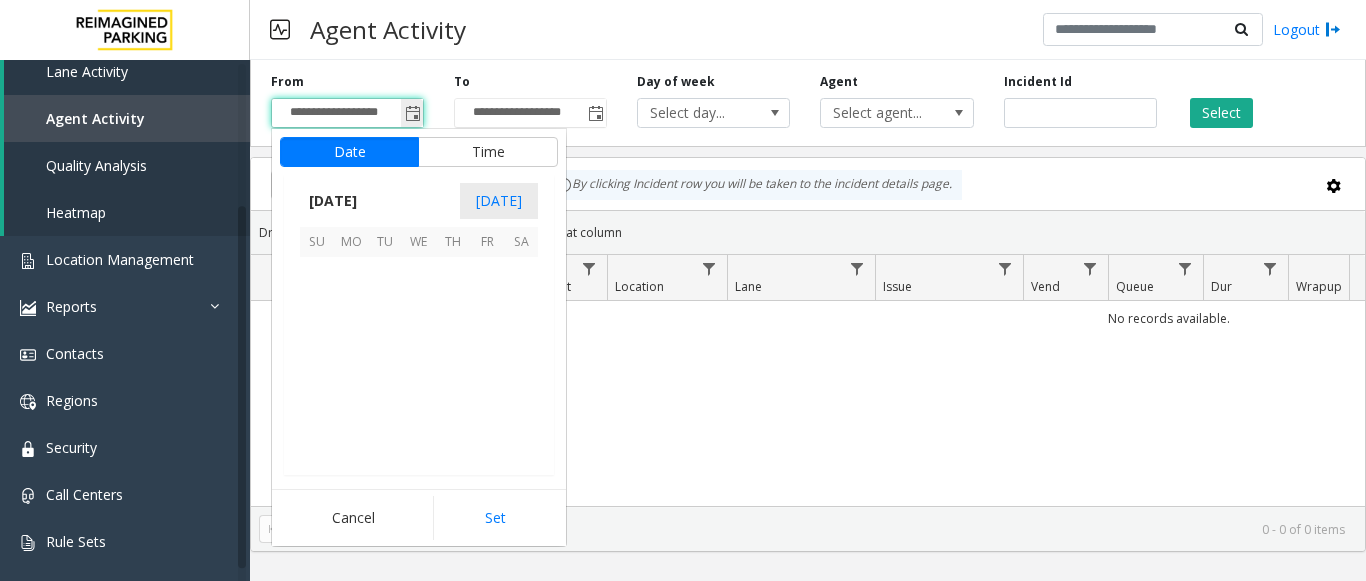 scroll, scrollTop: 358428, scrollLeft: 0, axis: vertical 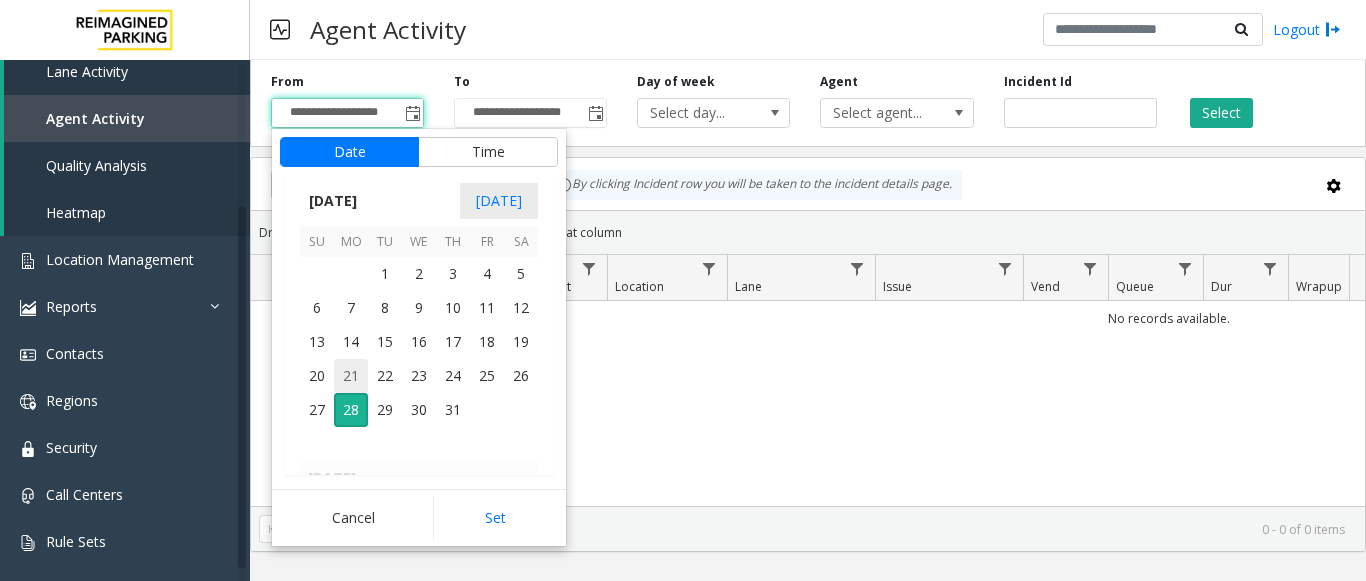 click on "21" at bounding box center (351, 376) 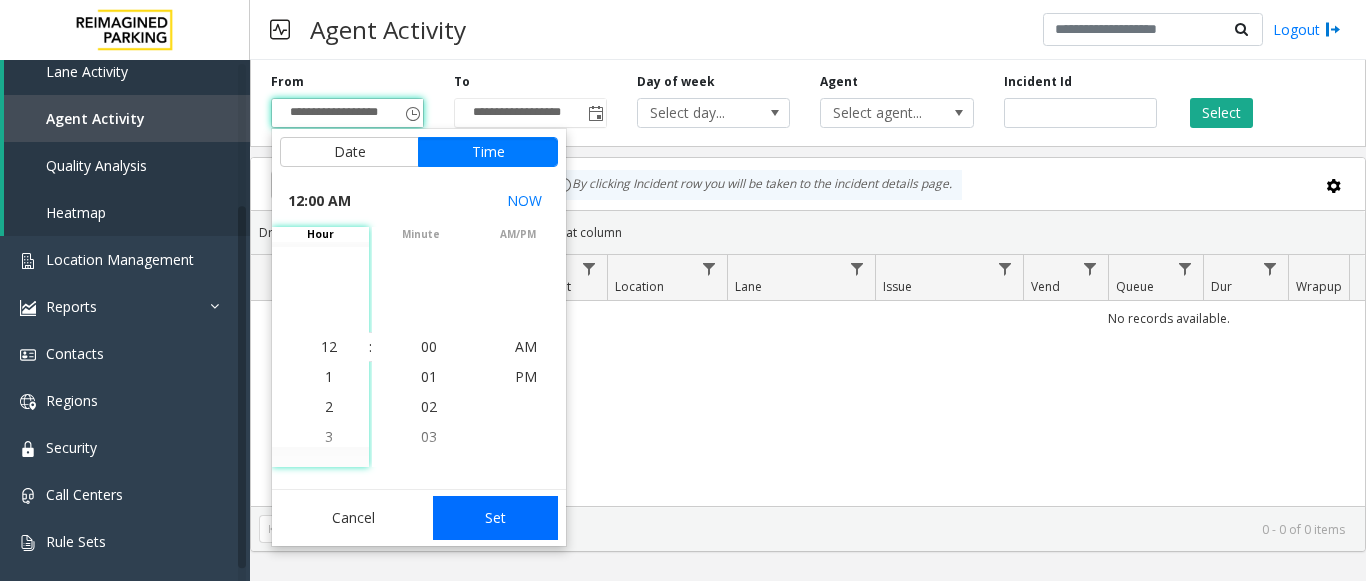 click on "Set" 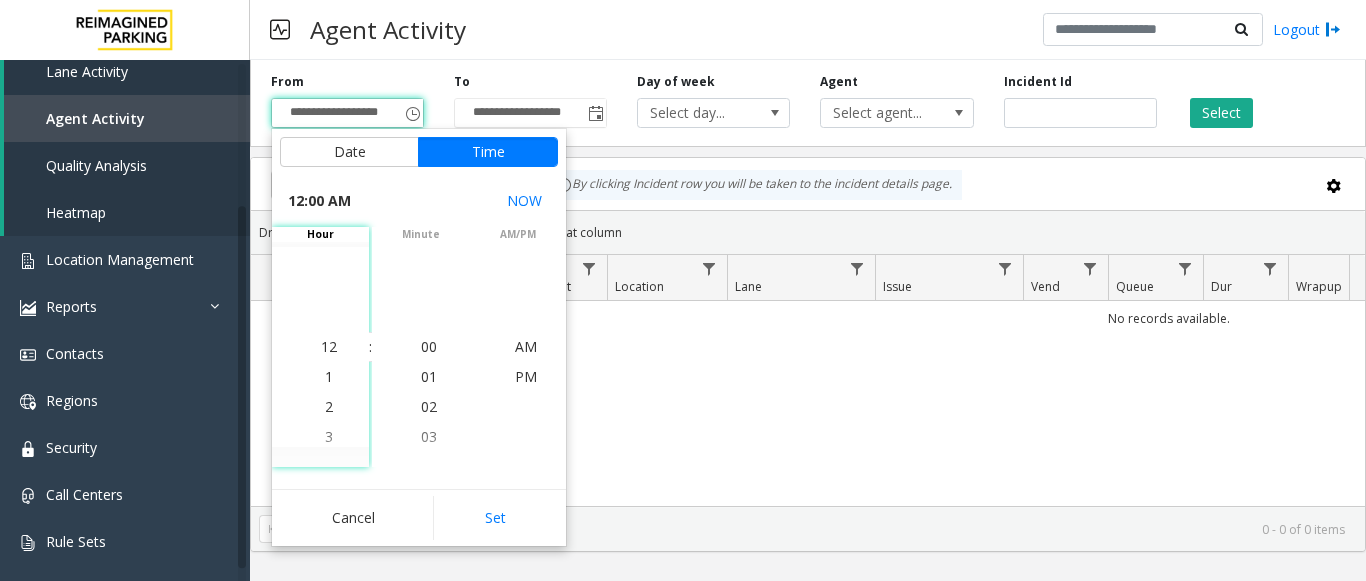 type on "**********" 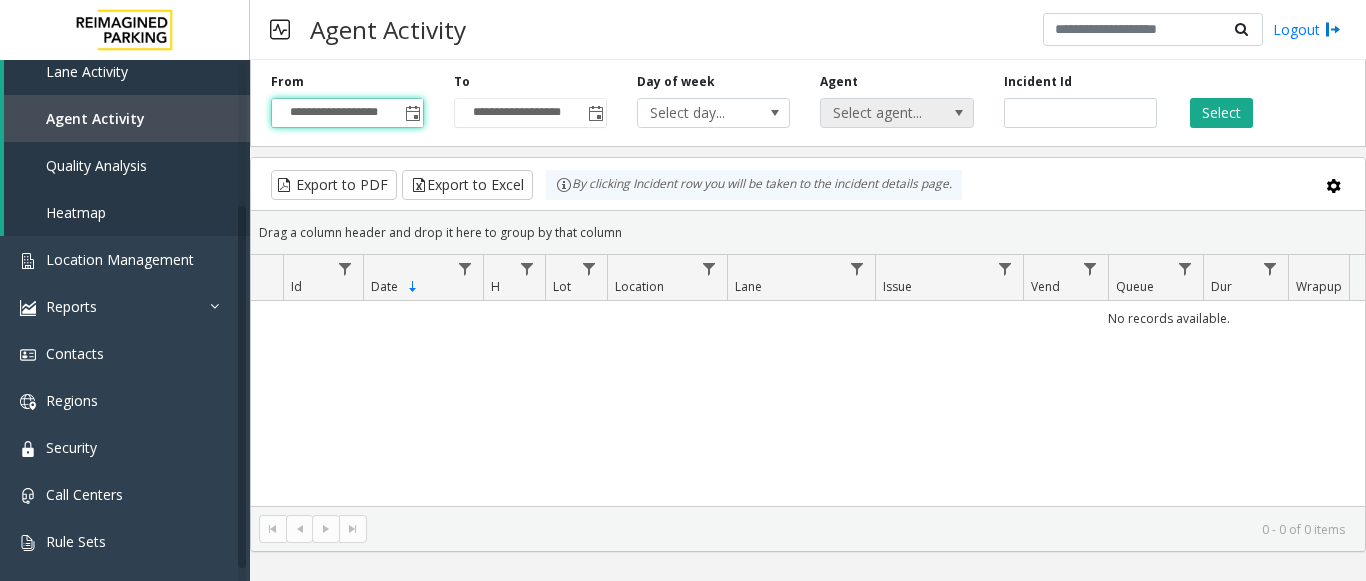 click on "Select agent..." at bounding box center [881, 113] 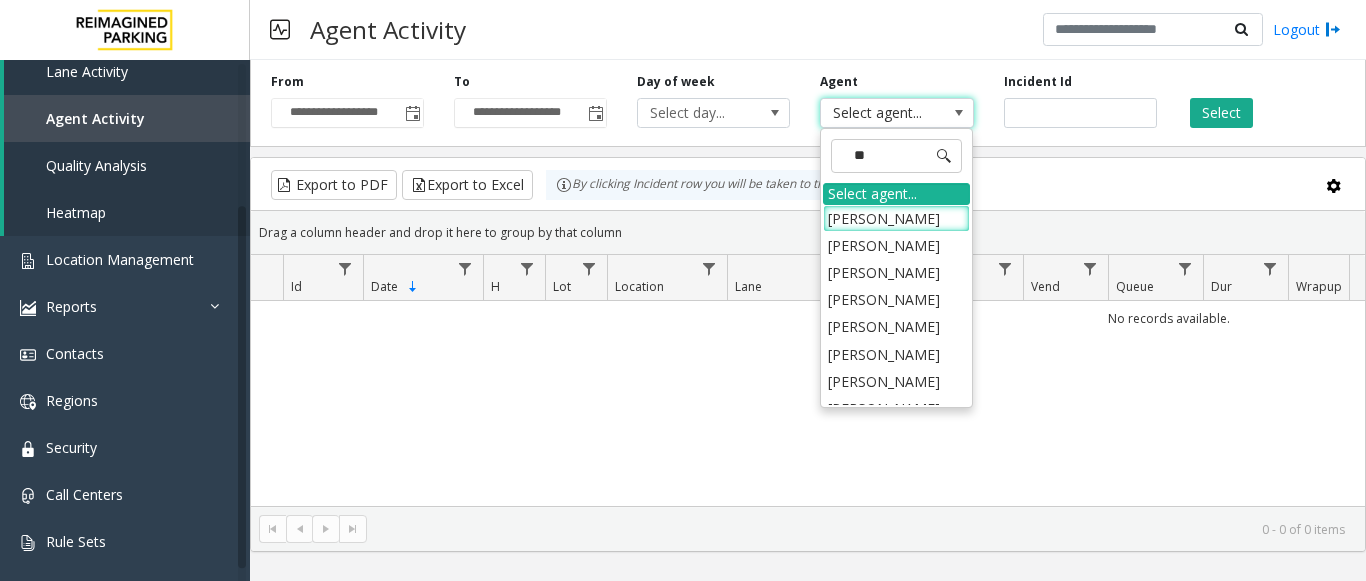 type on "***" 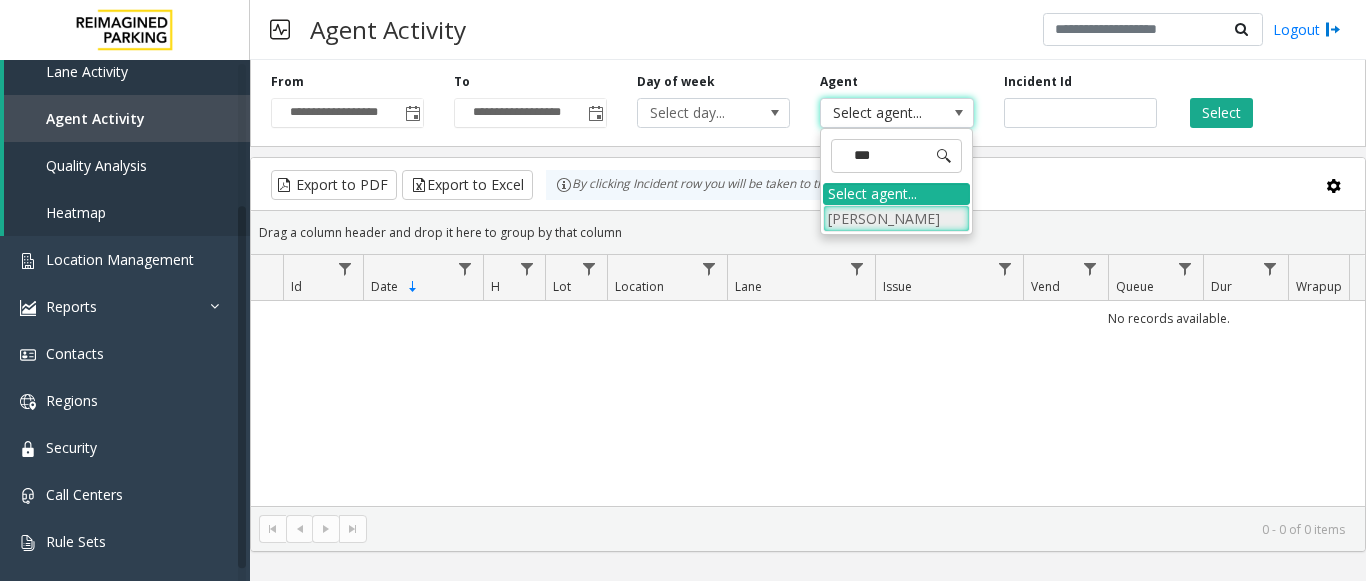 click on "[PERSON_NAME]" at bounding box center (896, 218) 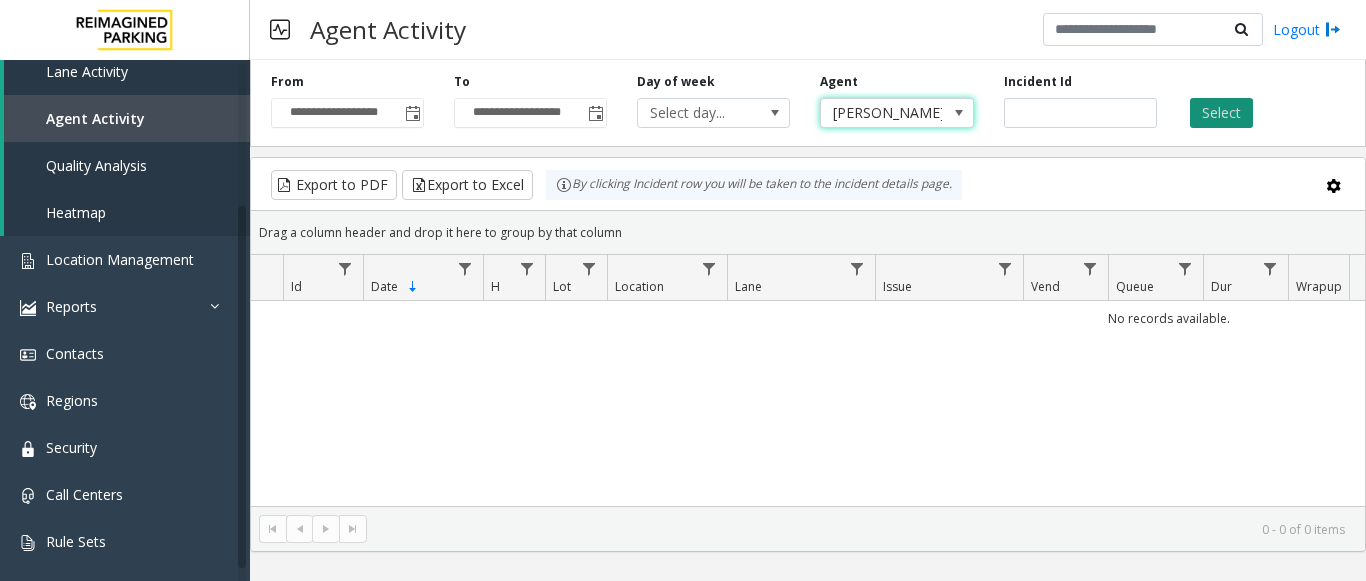 click on "Select" 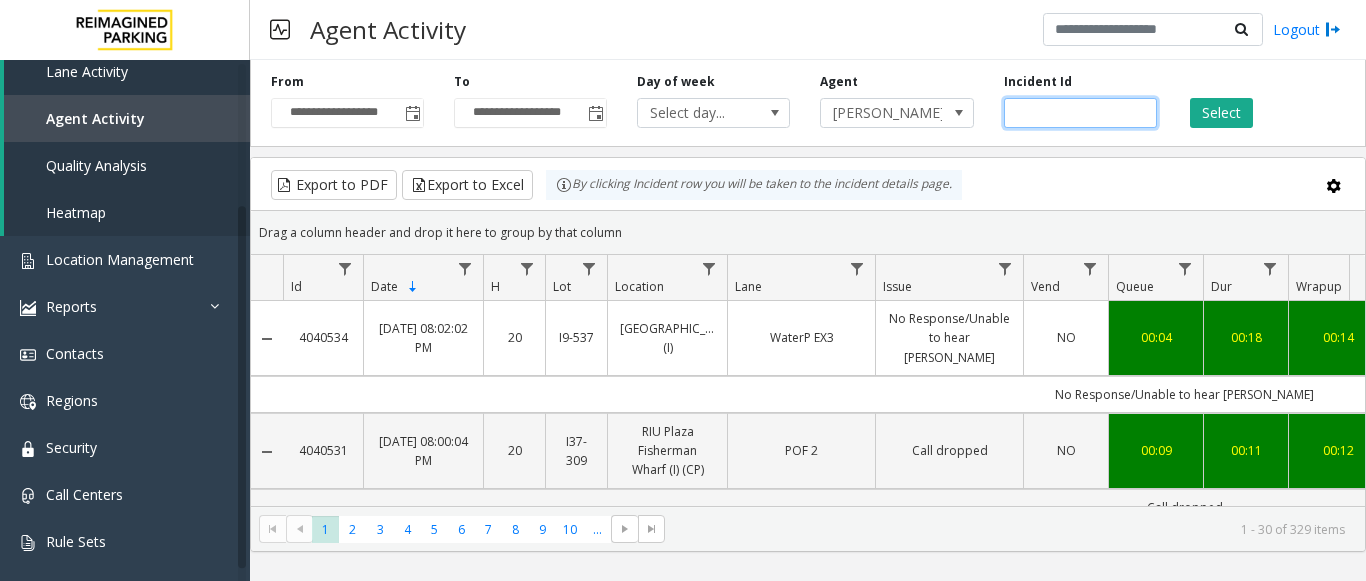 click 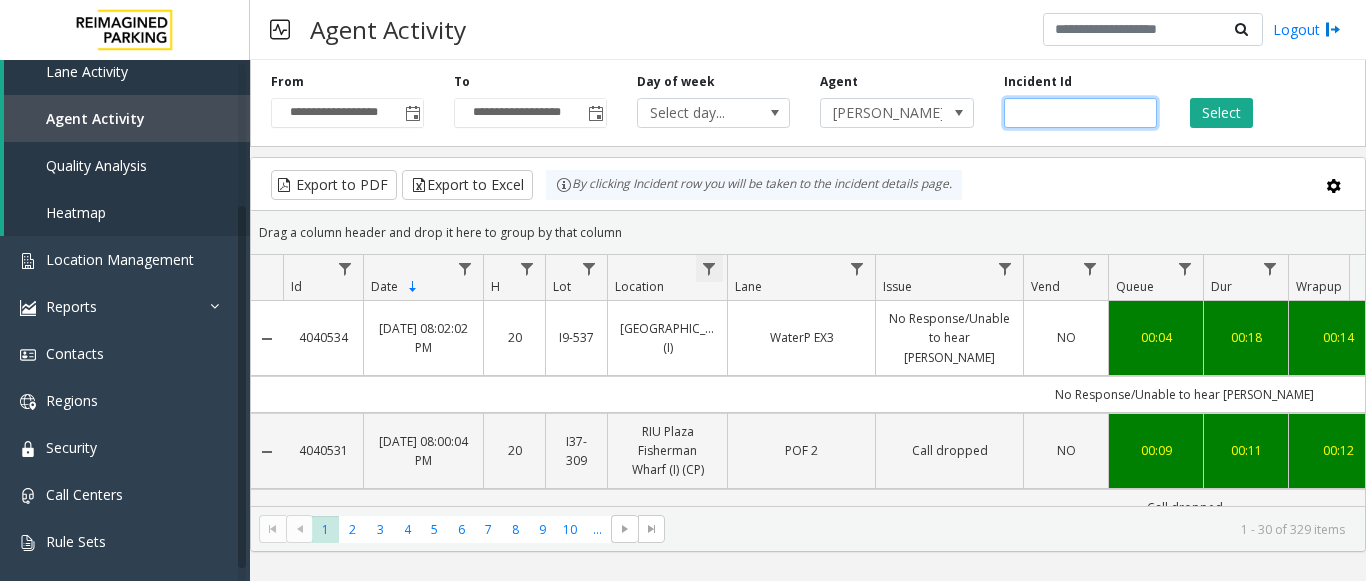 click 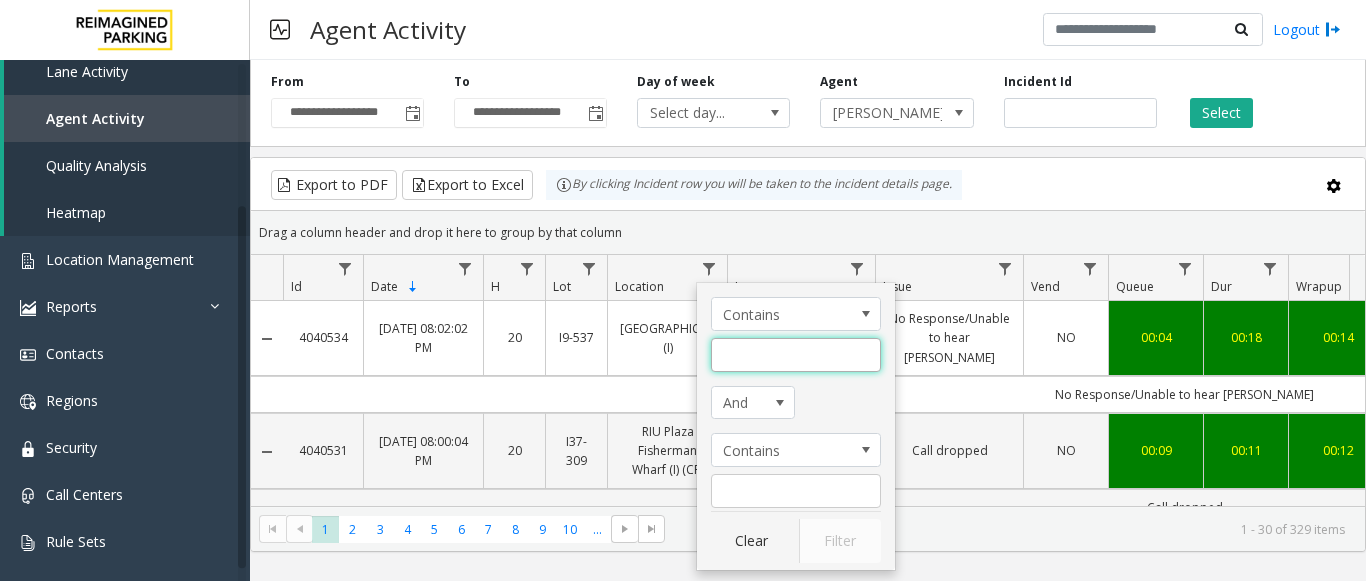 click 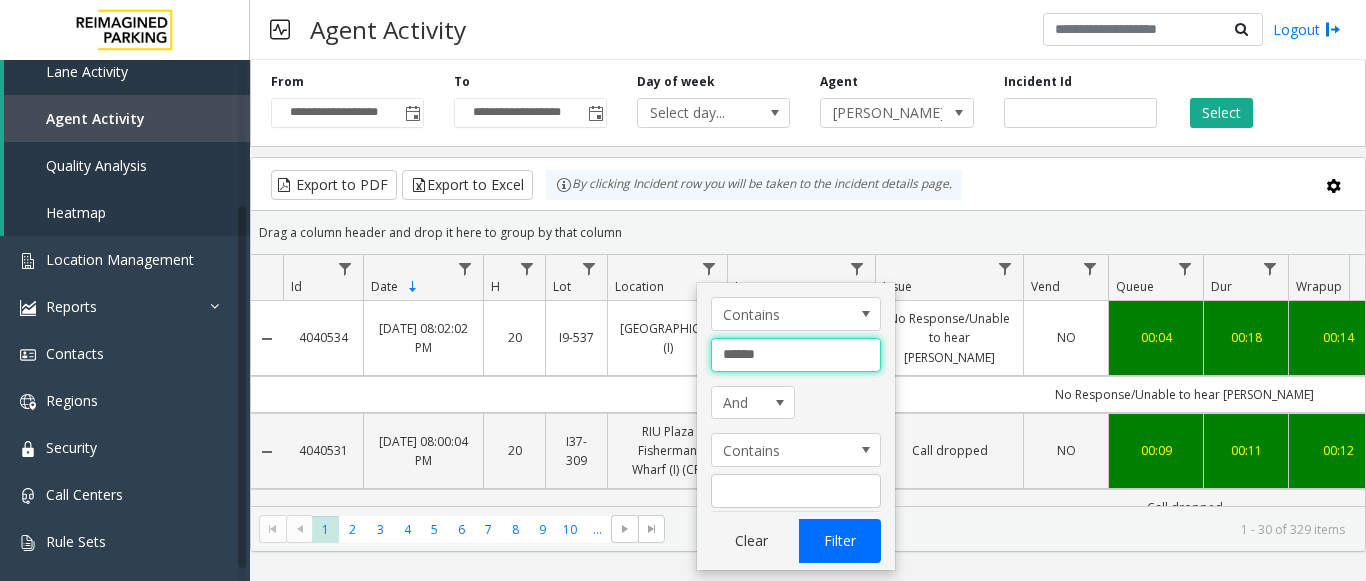 type on "******" 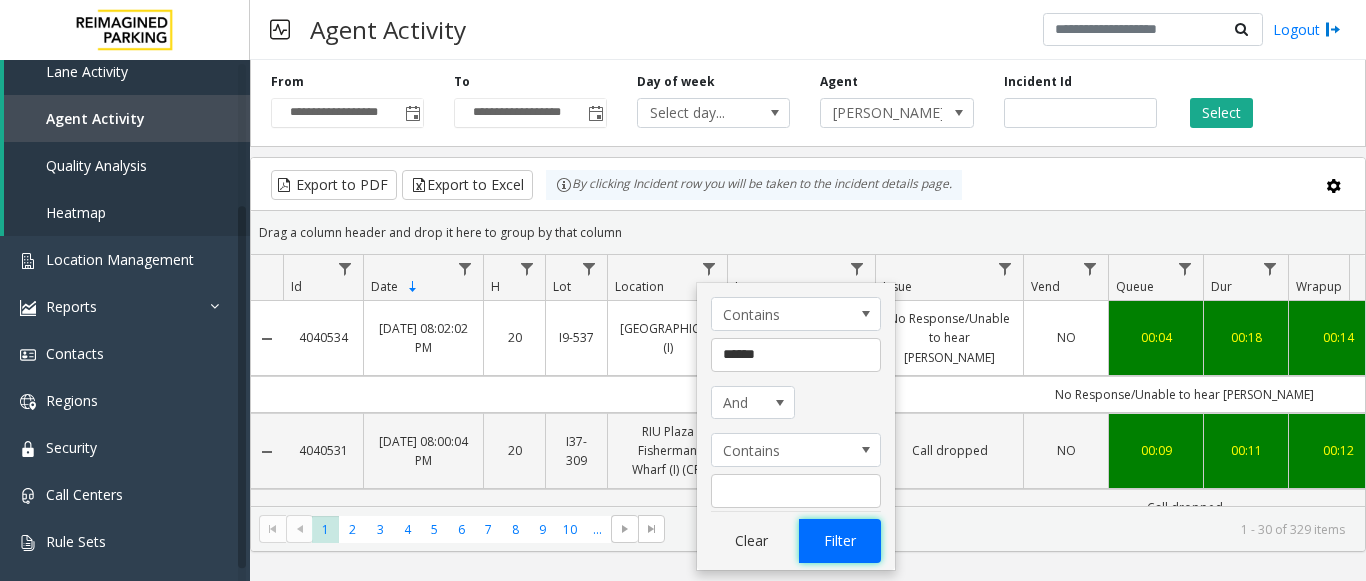 click on "Filter" 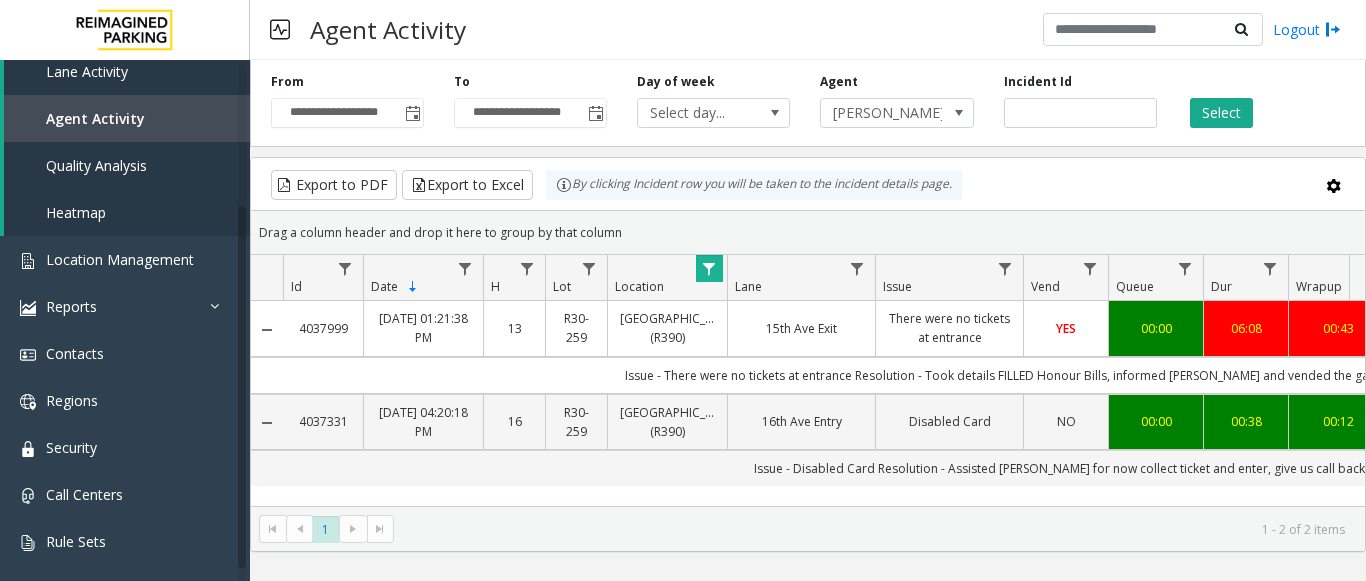 click on "[DATE] 01:21:38 PM" 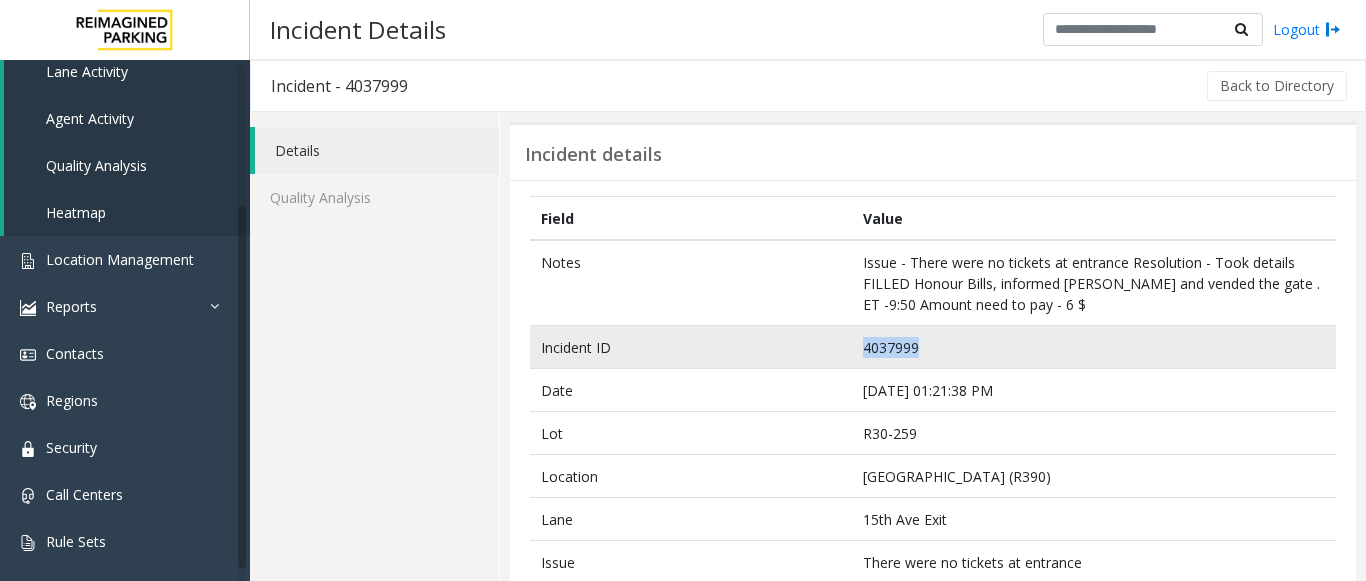 drag, startPoint x: 968, startPoint y: 353, endPoint x: 801, endPoint y: 339, distance: 167.5858 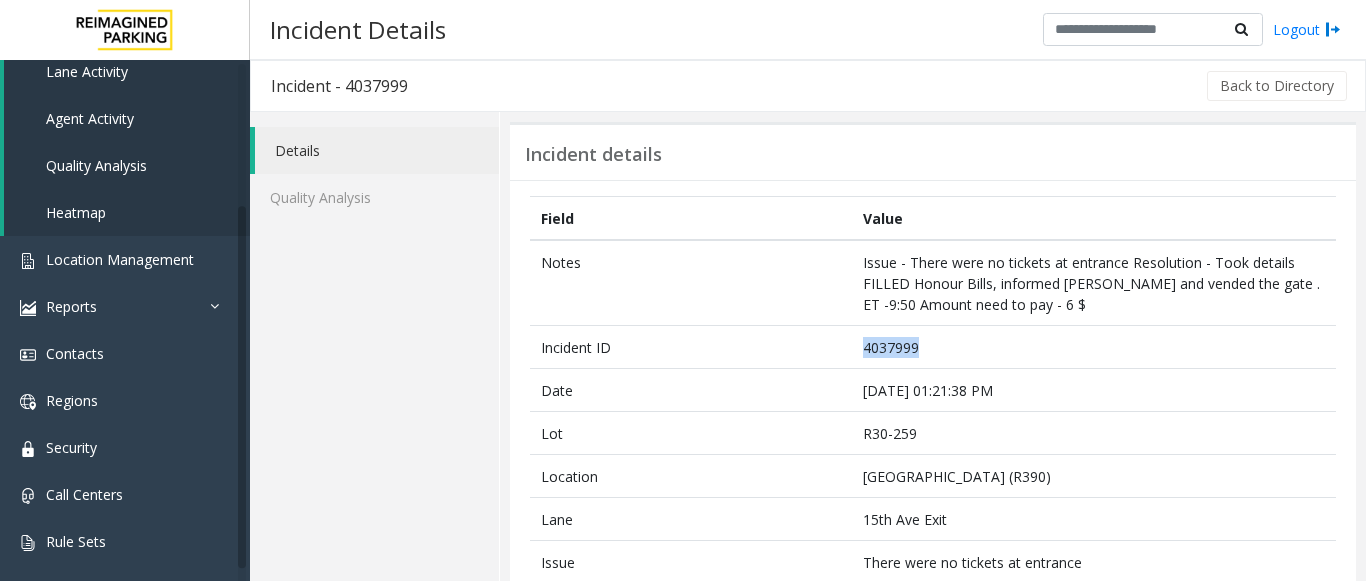 copy on "4037999" 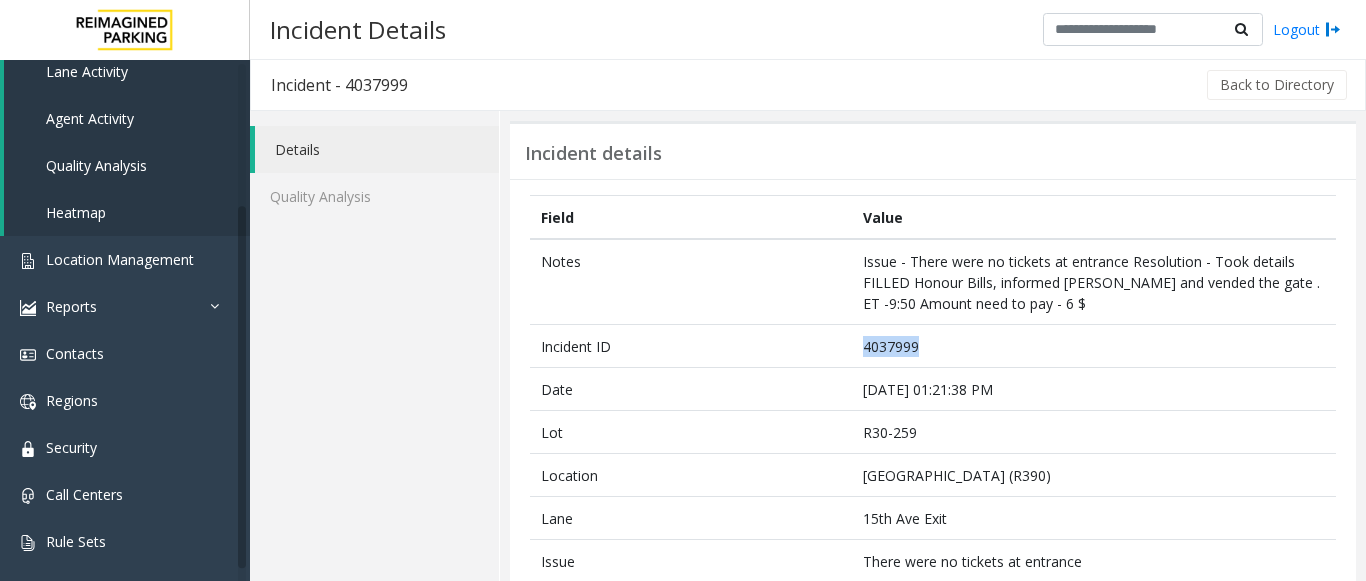 scroll, scrollTop: 0, scrollLeft: 0, axis: both 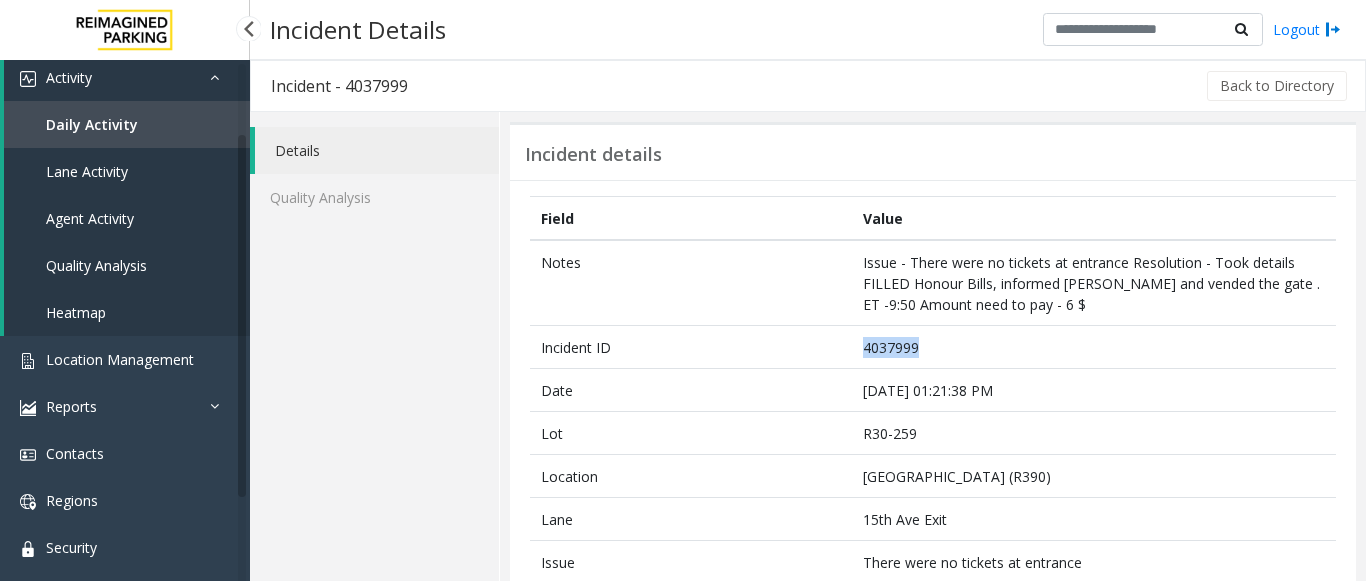 click on "Agent Activity" at bounding box center [127, 218] 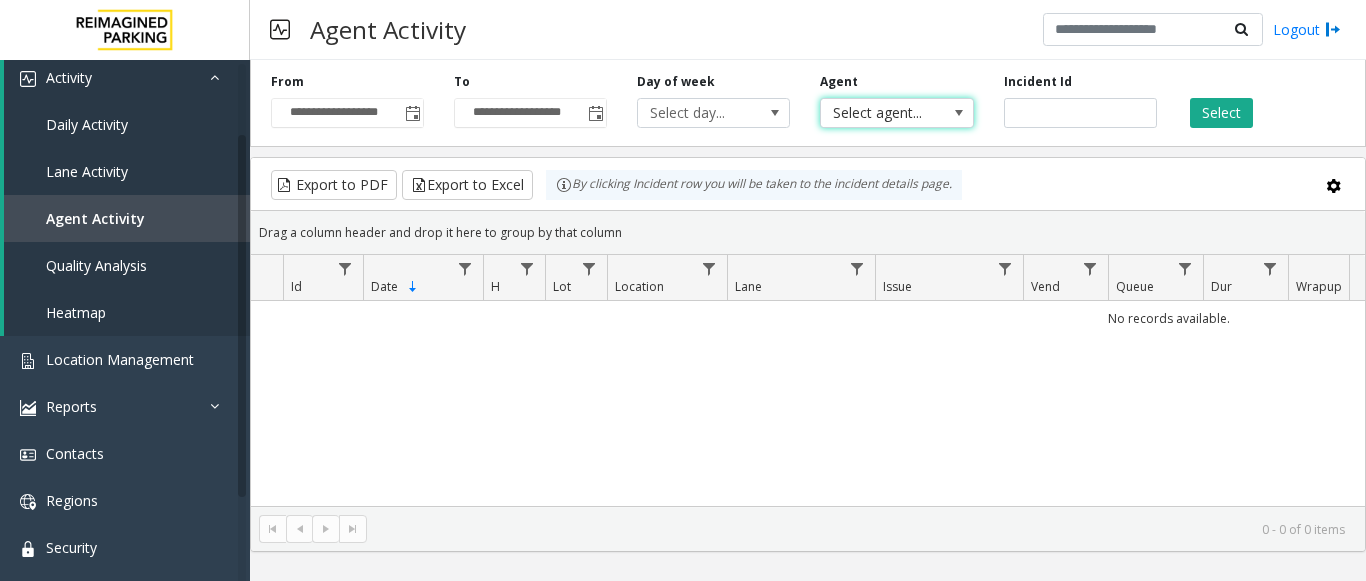 click on "Select agent..." at bounding box center [881, 113] 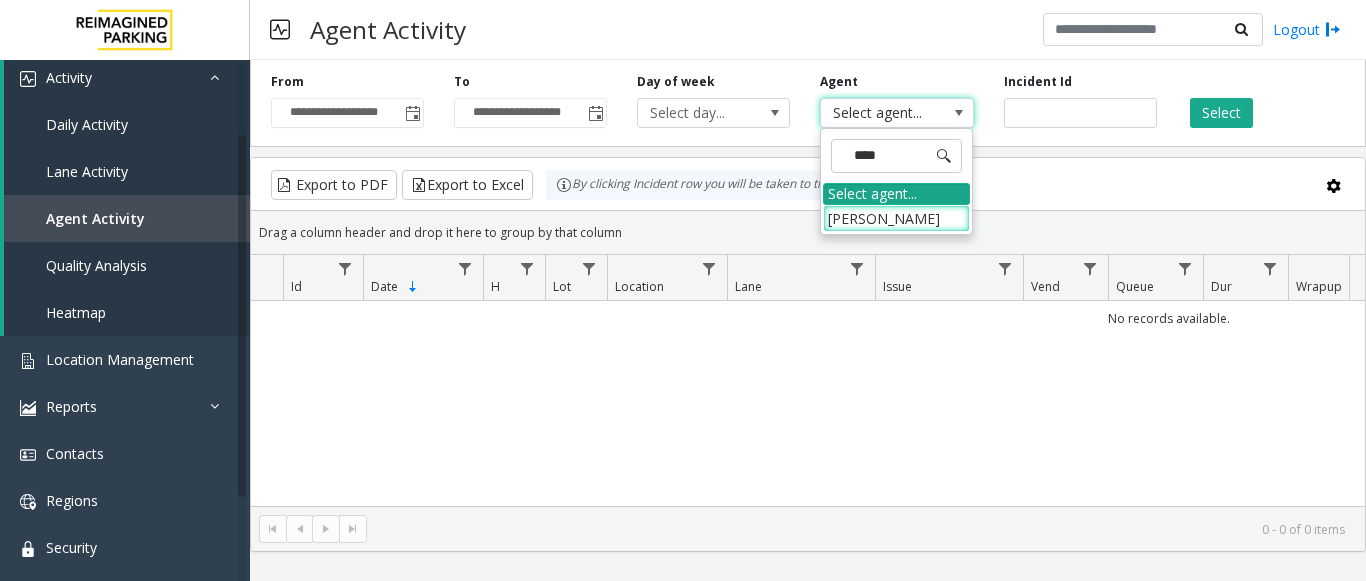 type on "*****" 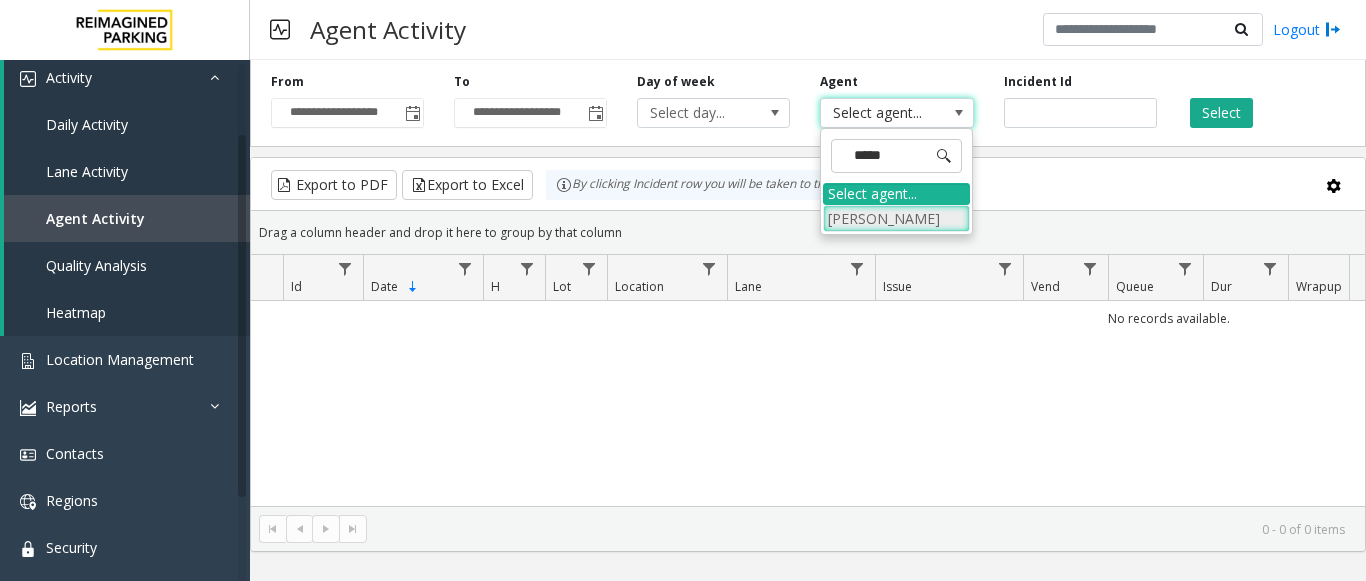 click on "[PERSON_NAME]" at bounding box center [896, 218] 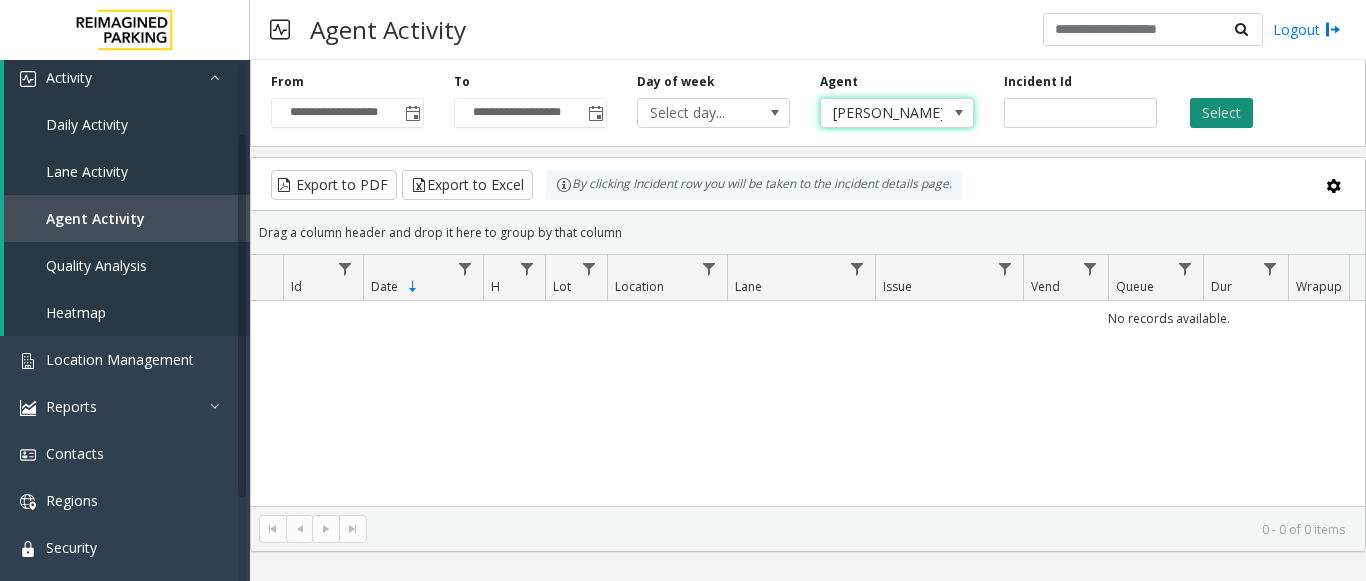 click on "Select" 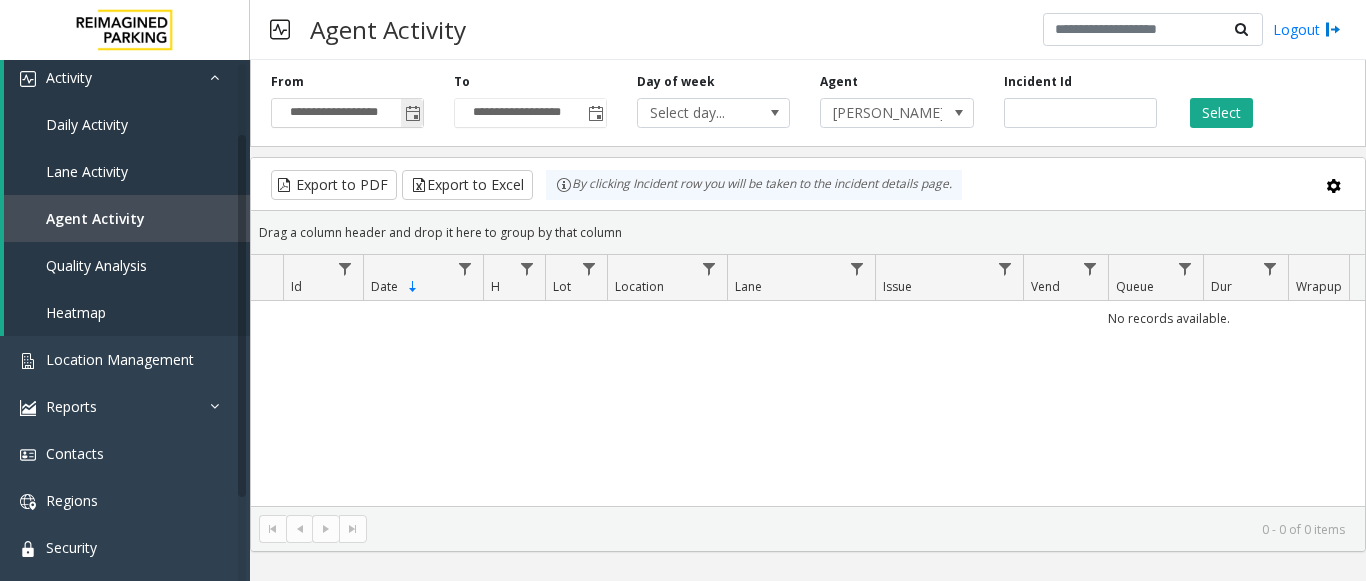 click 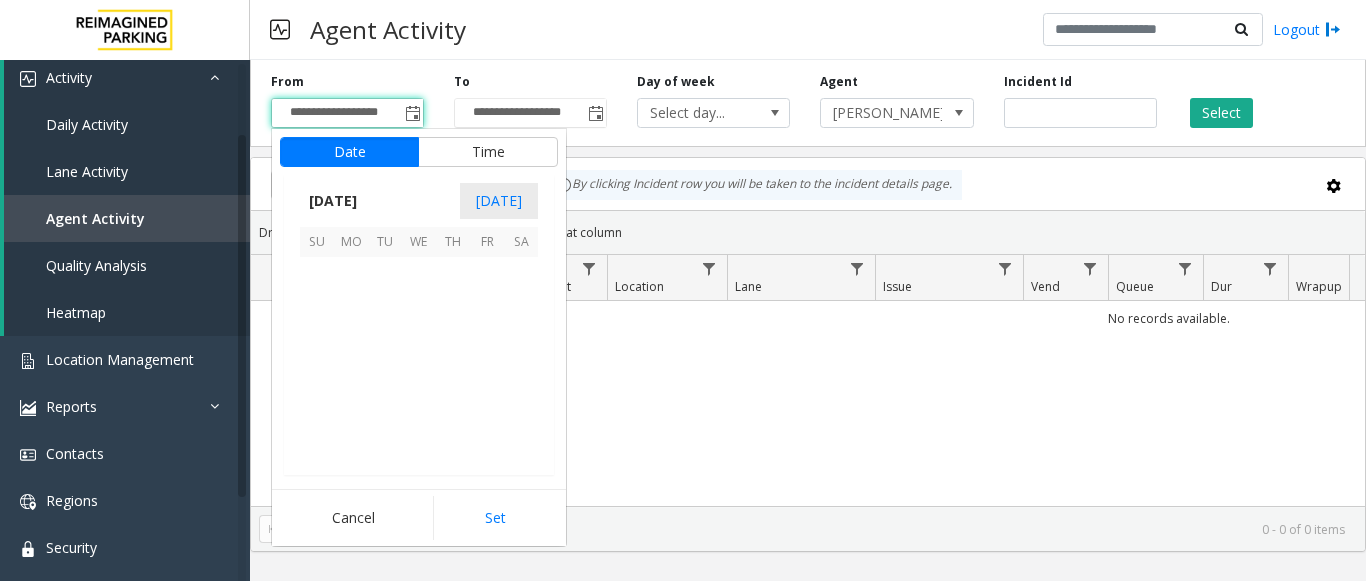 scroll, scrollTop: 358428, scrollLeft: 0, axis: vertical 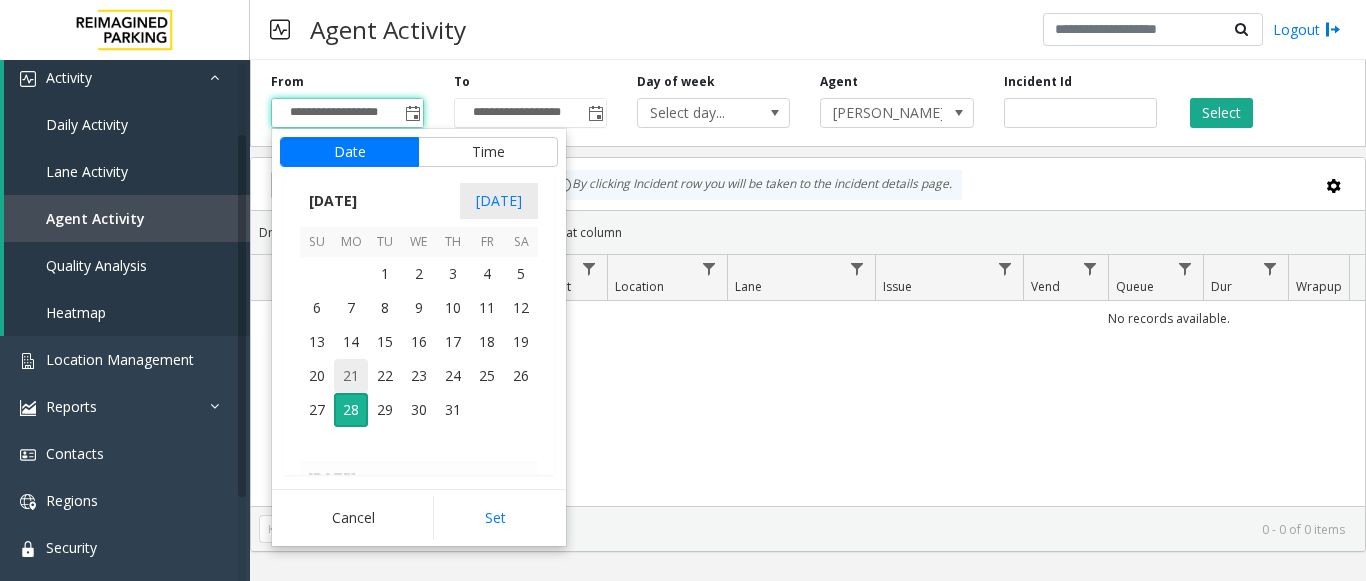 click on "21" at bounding box center [351, 376] 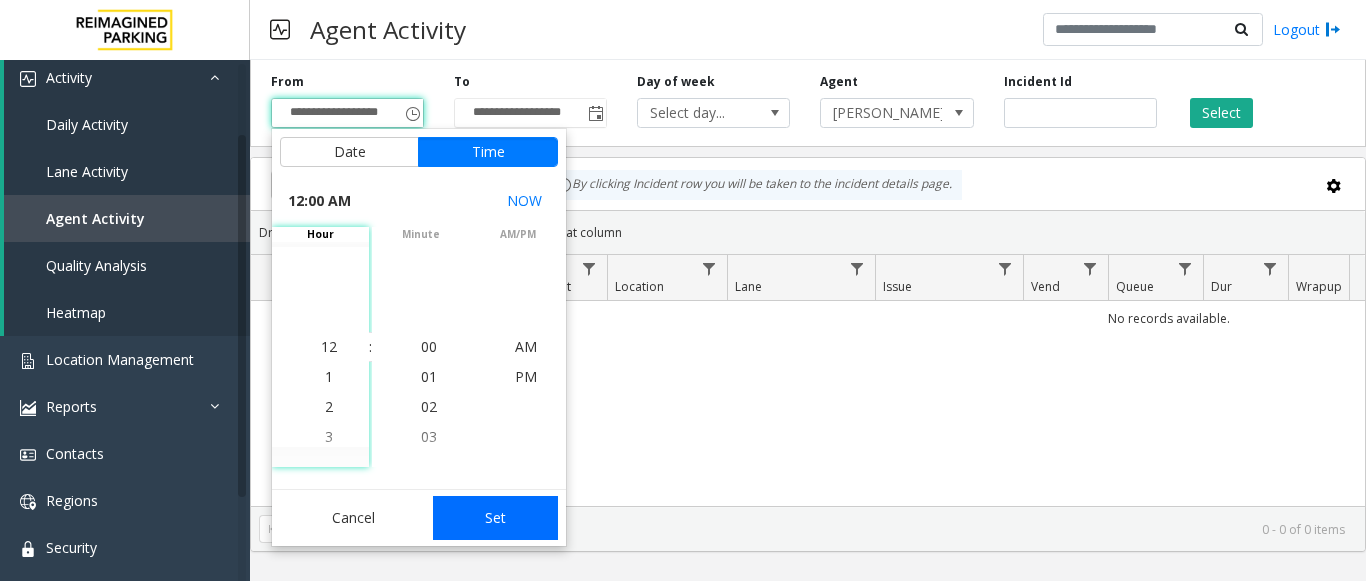 click on "Set" 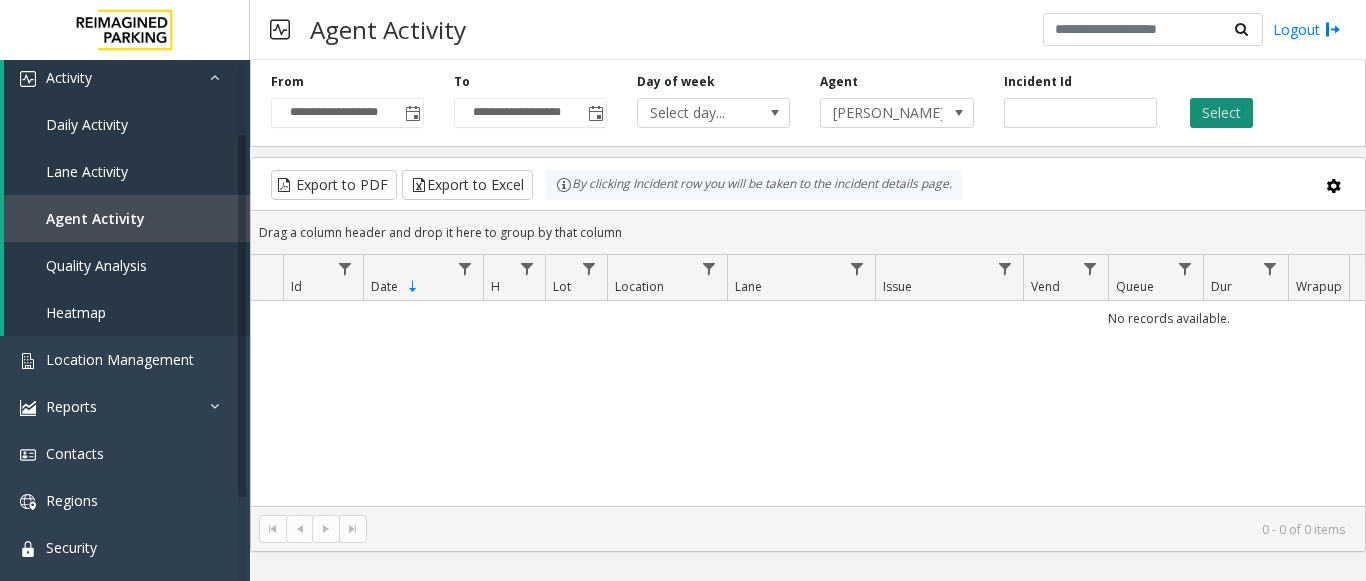 click on "Select" 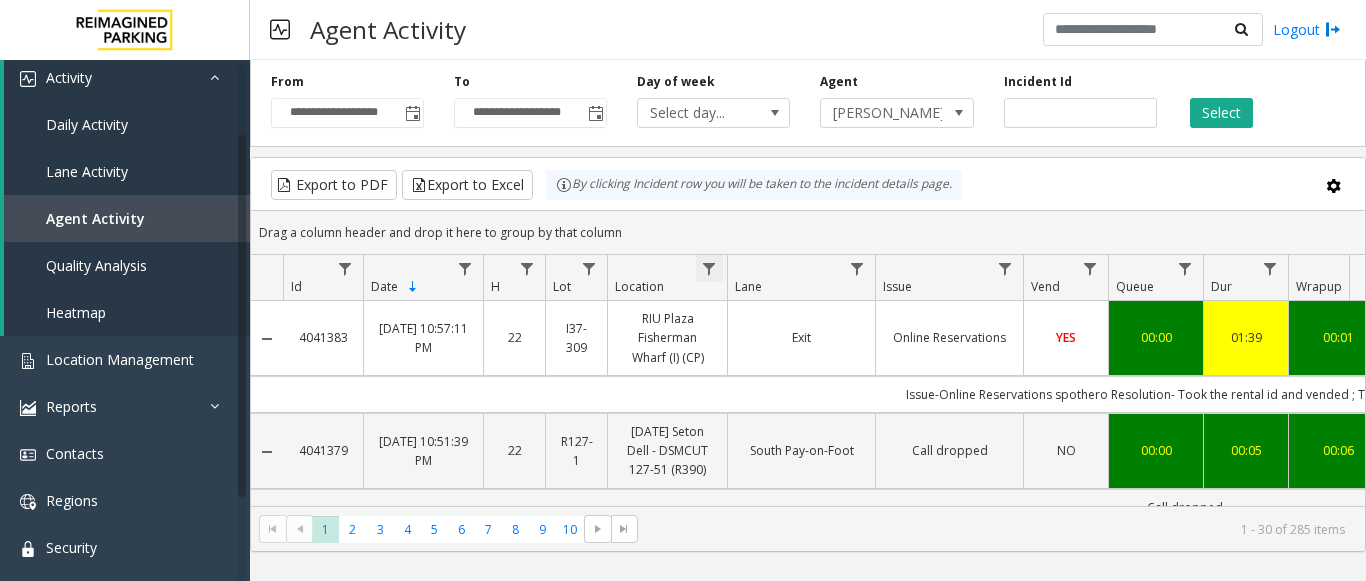 click 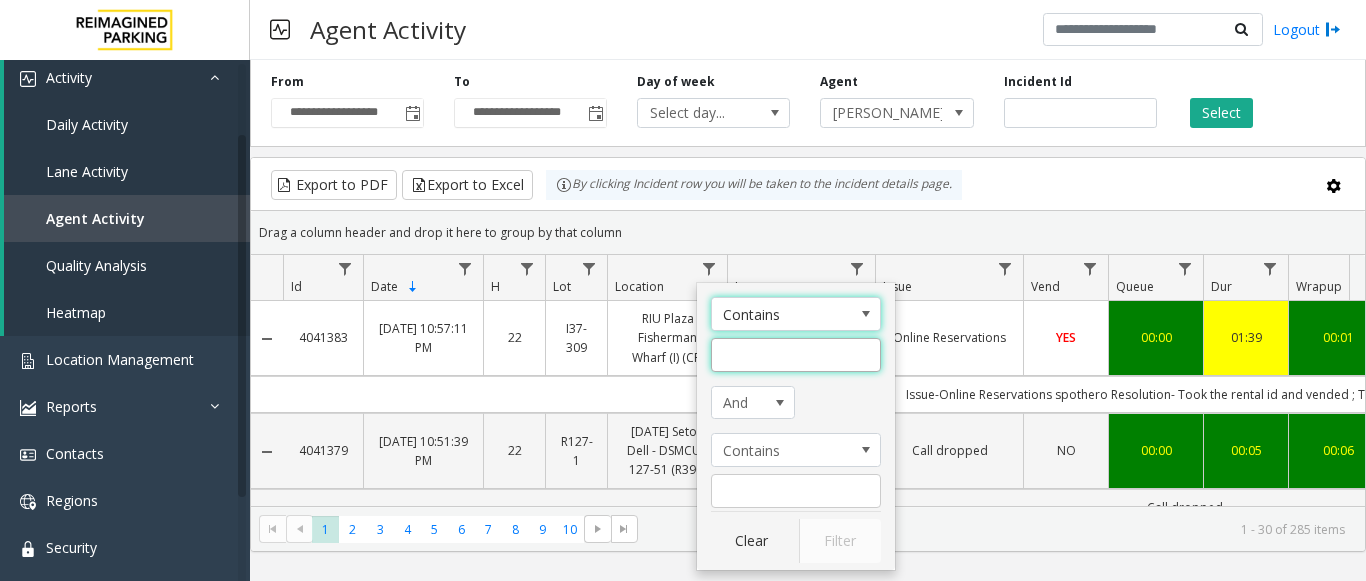 click 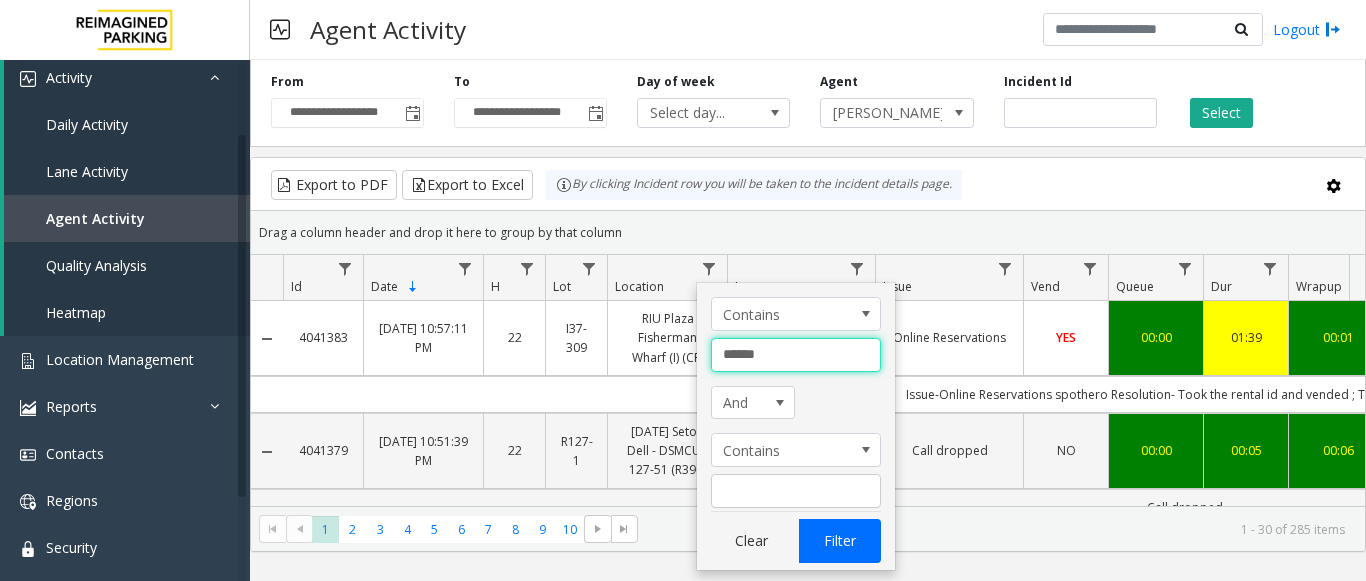 type on "******" 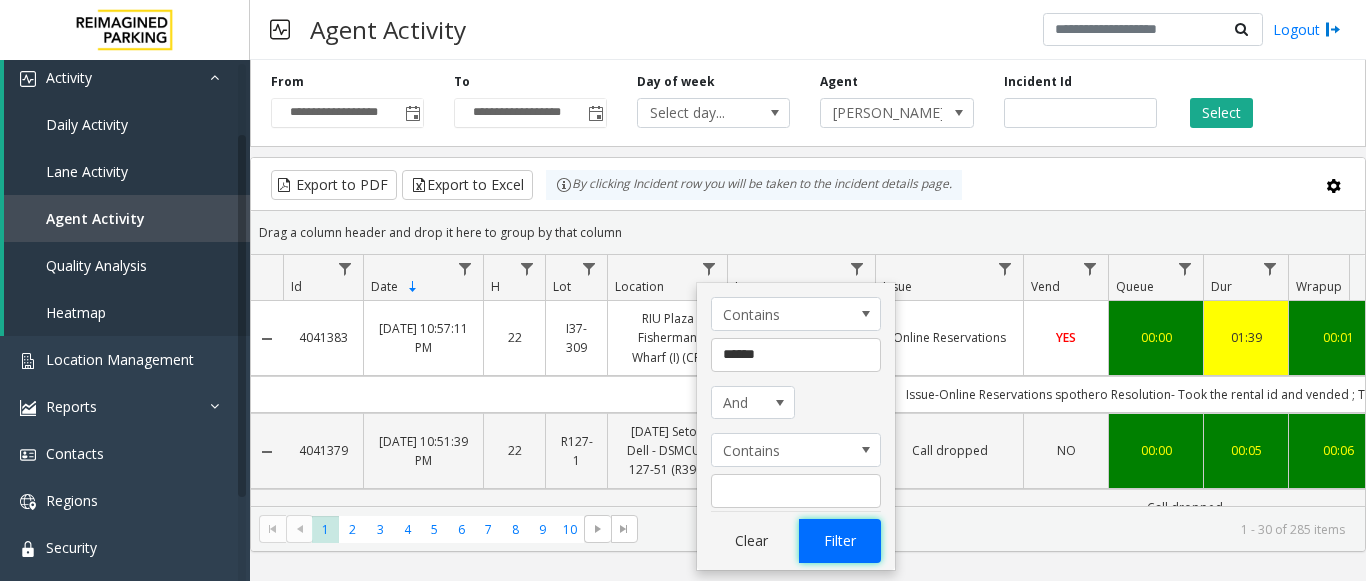 click on "Filter" 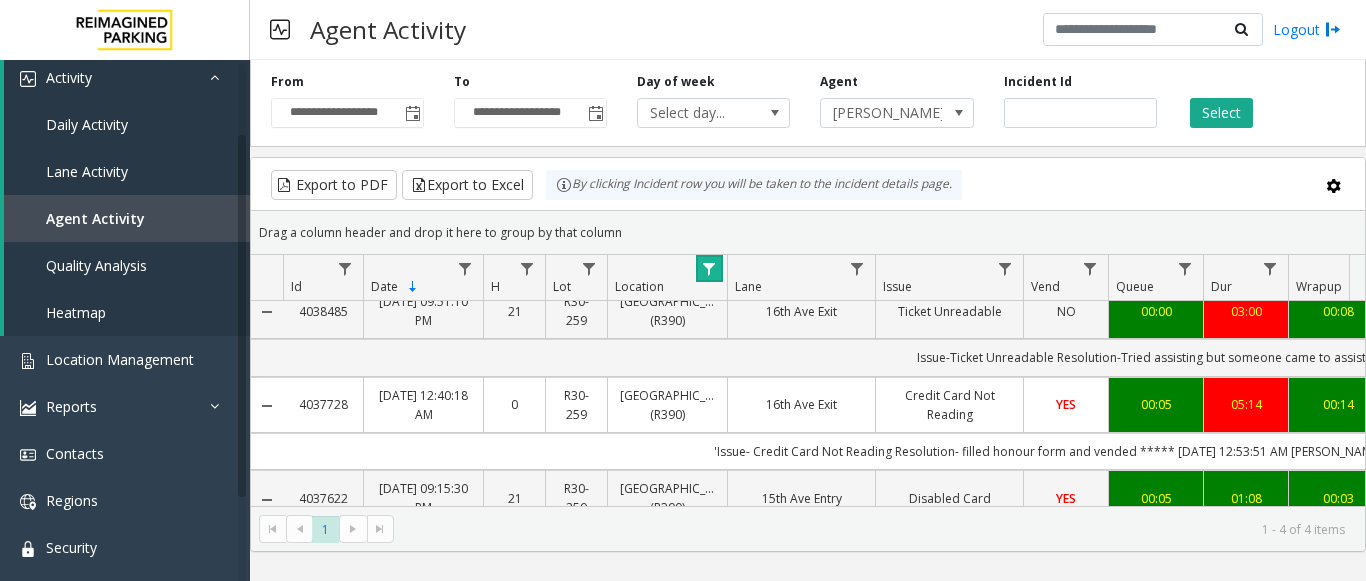scroll, scrollTop: 157, scrollLeft: 0, axis: vertical 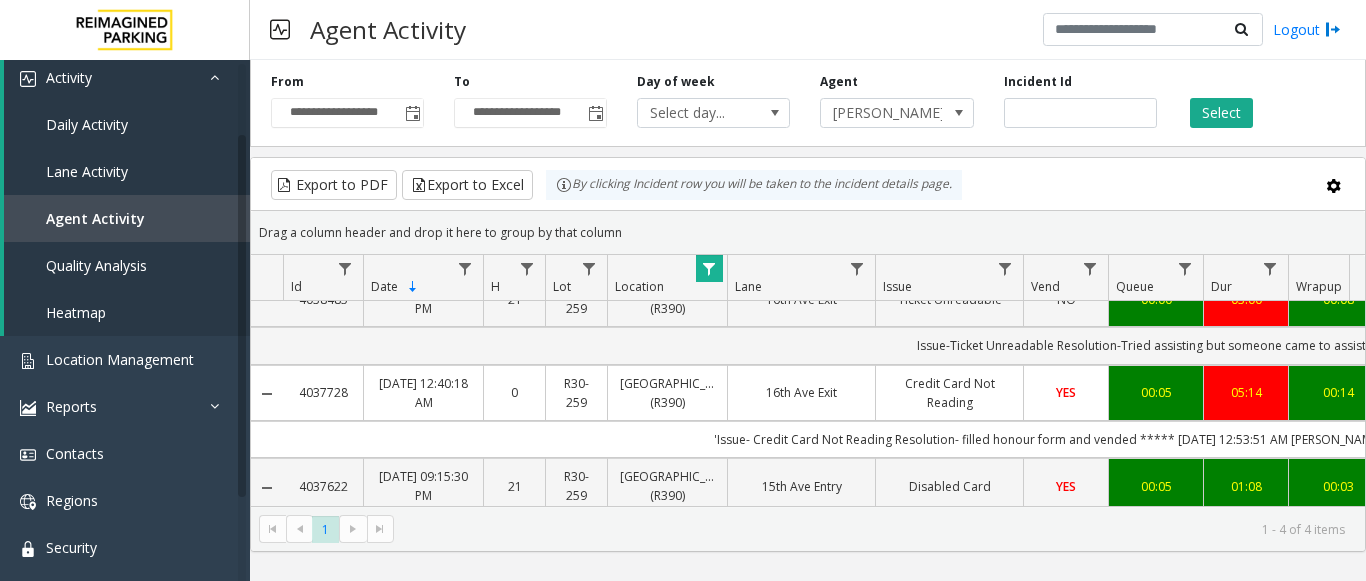 click on "00:05" 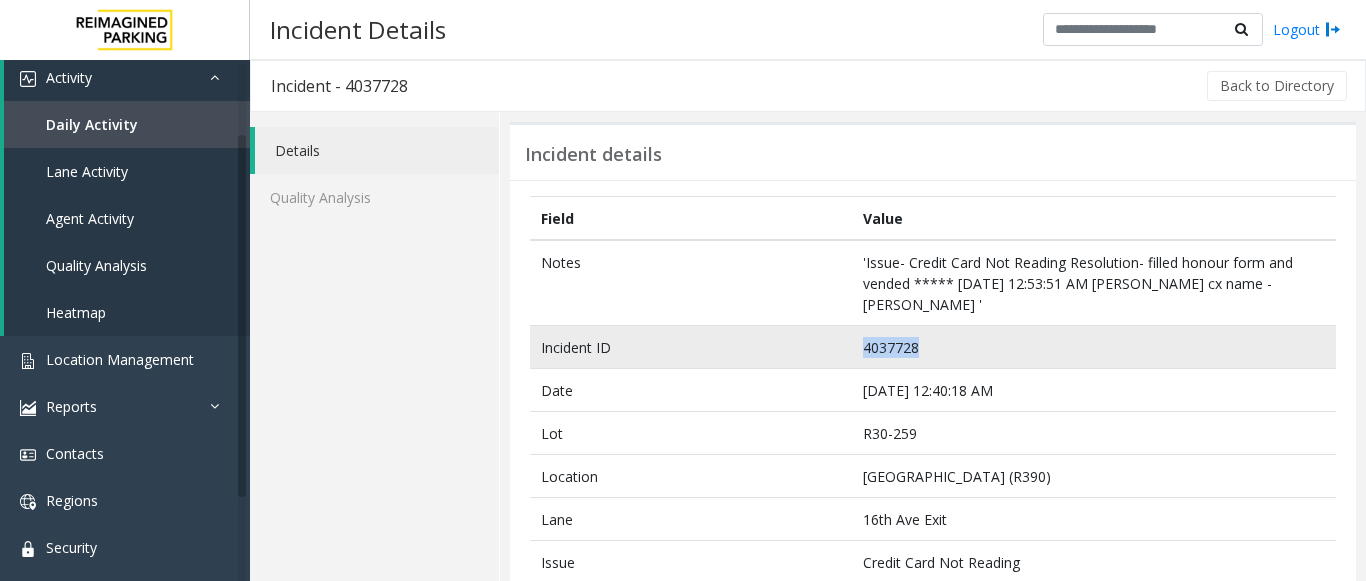 drag, startPoint x: 936, startPoint y: 361, endPoint x: 832, endPoint y: 337, distance: 106.733315 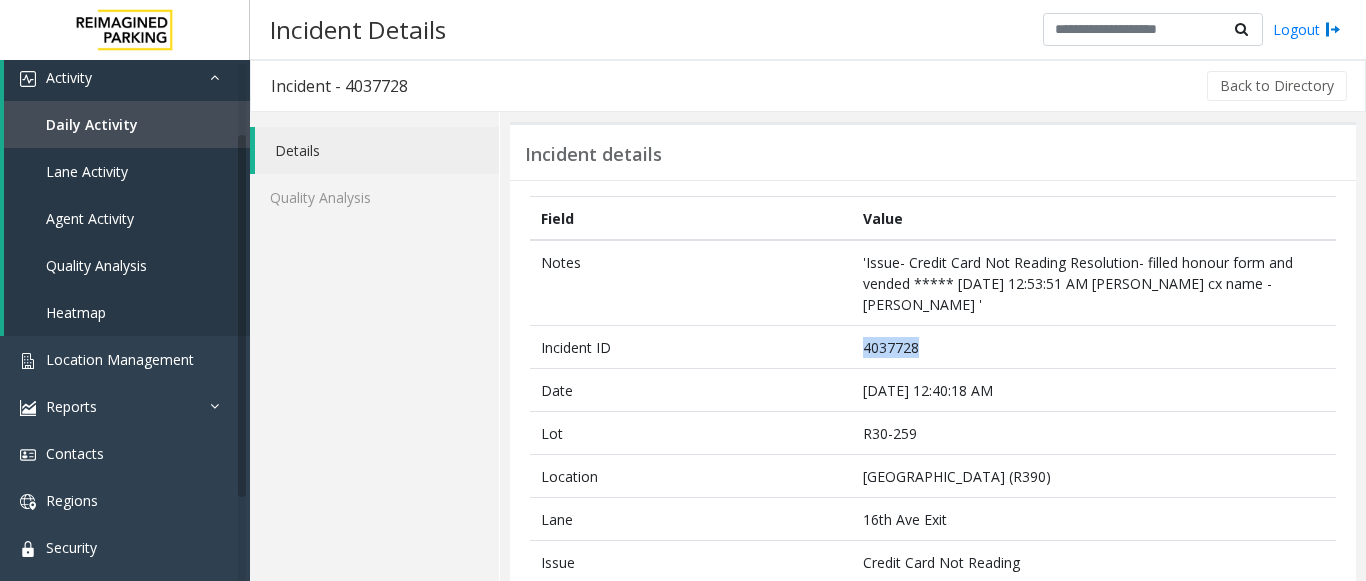 copy on "4037728" 